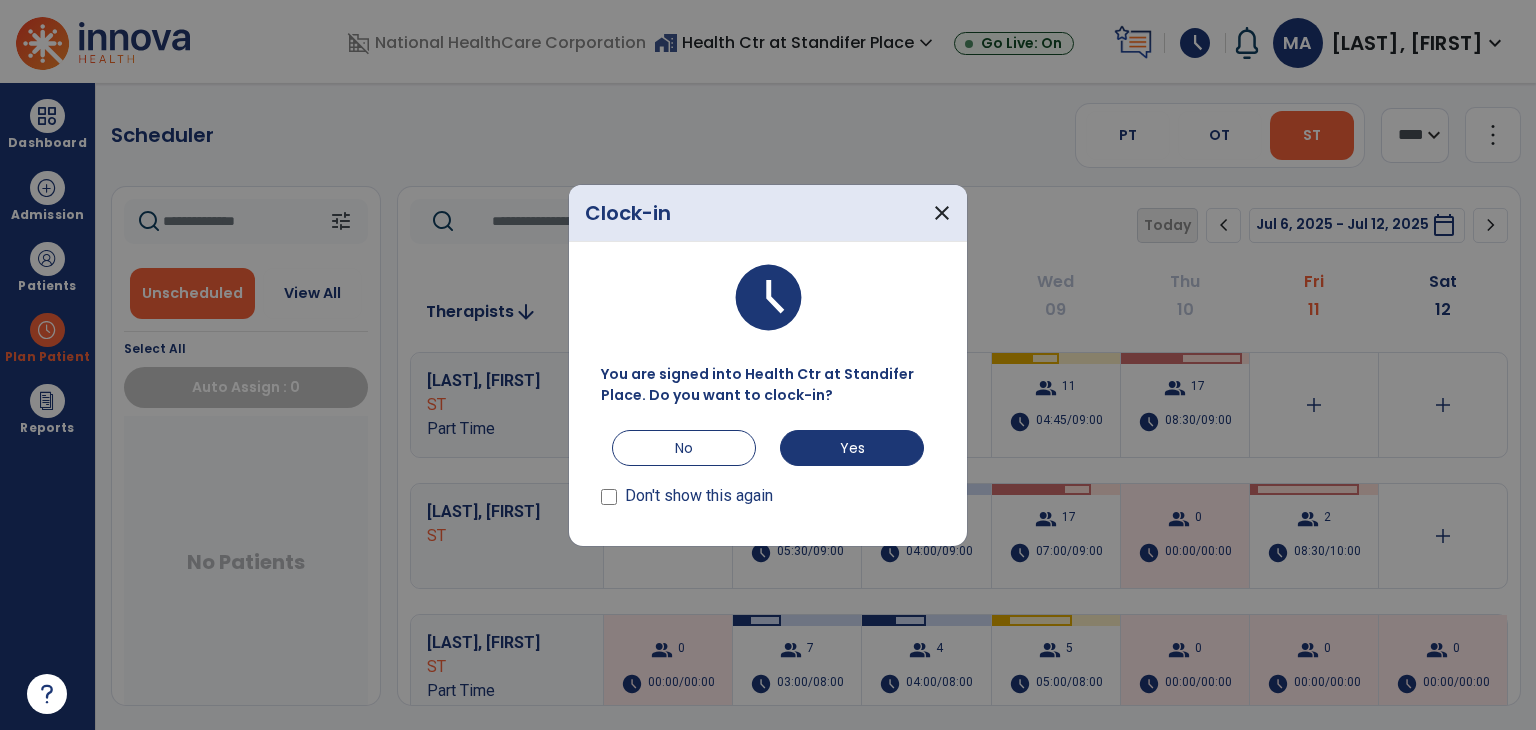 scroll, scrollTop: 0, scrollLeft: 0, axis: both 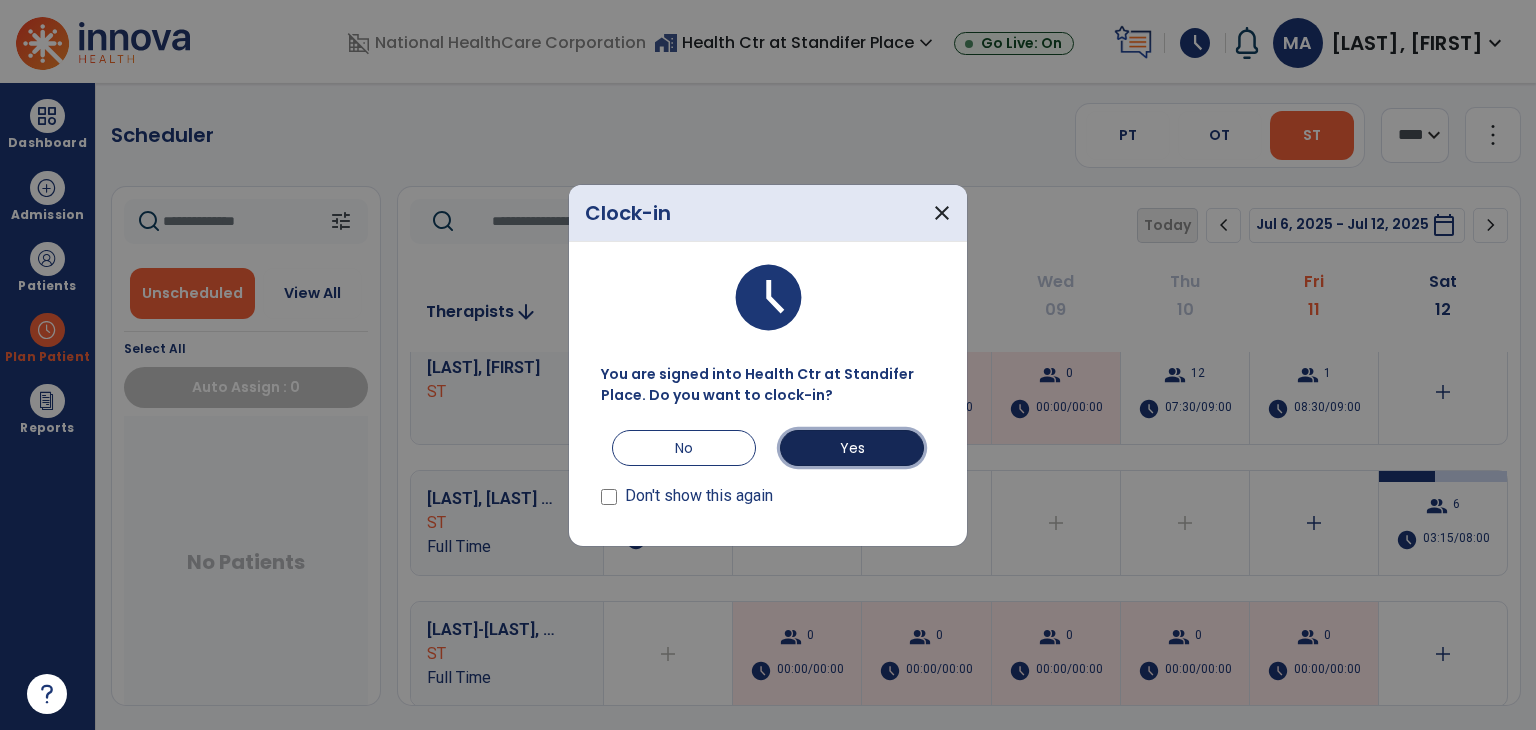 click on "Yes" at bounding box center [852, 448] 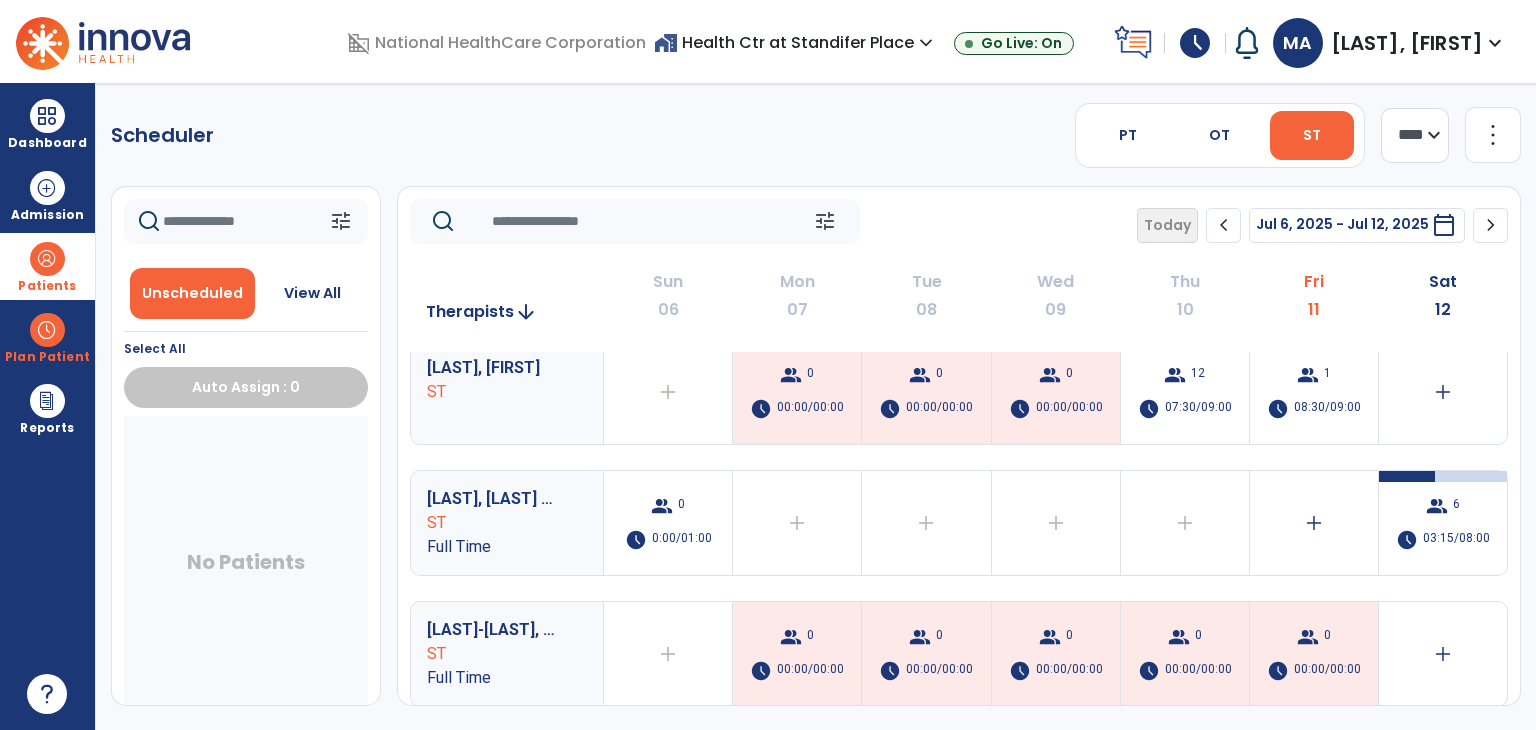click on "Patients" at bounding box center [47, 266] 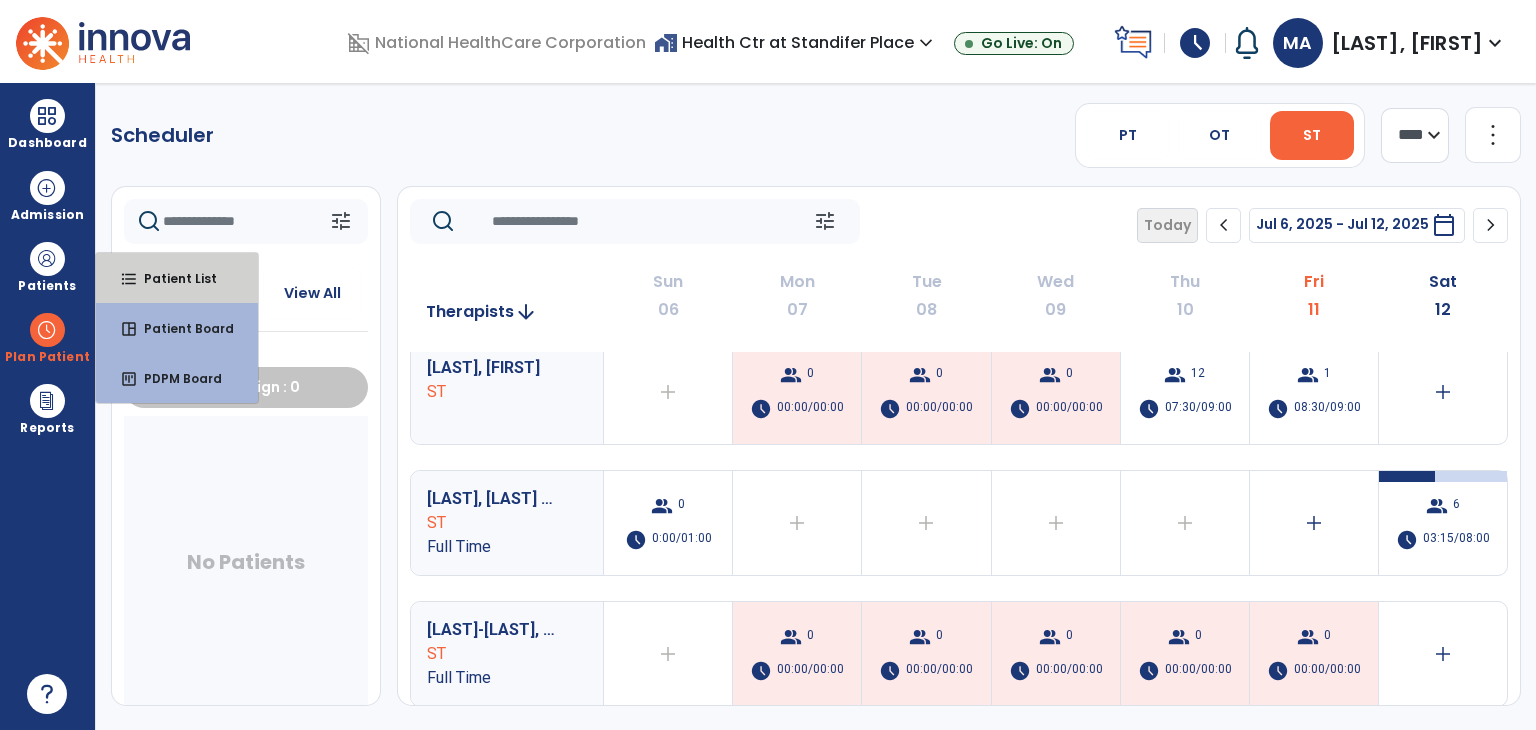click on "Patient List" at bounding box center (172, 278) 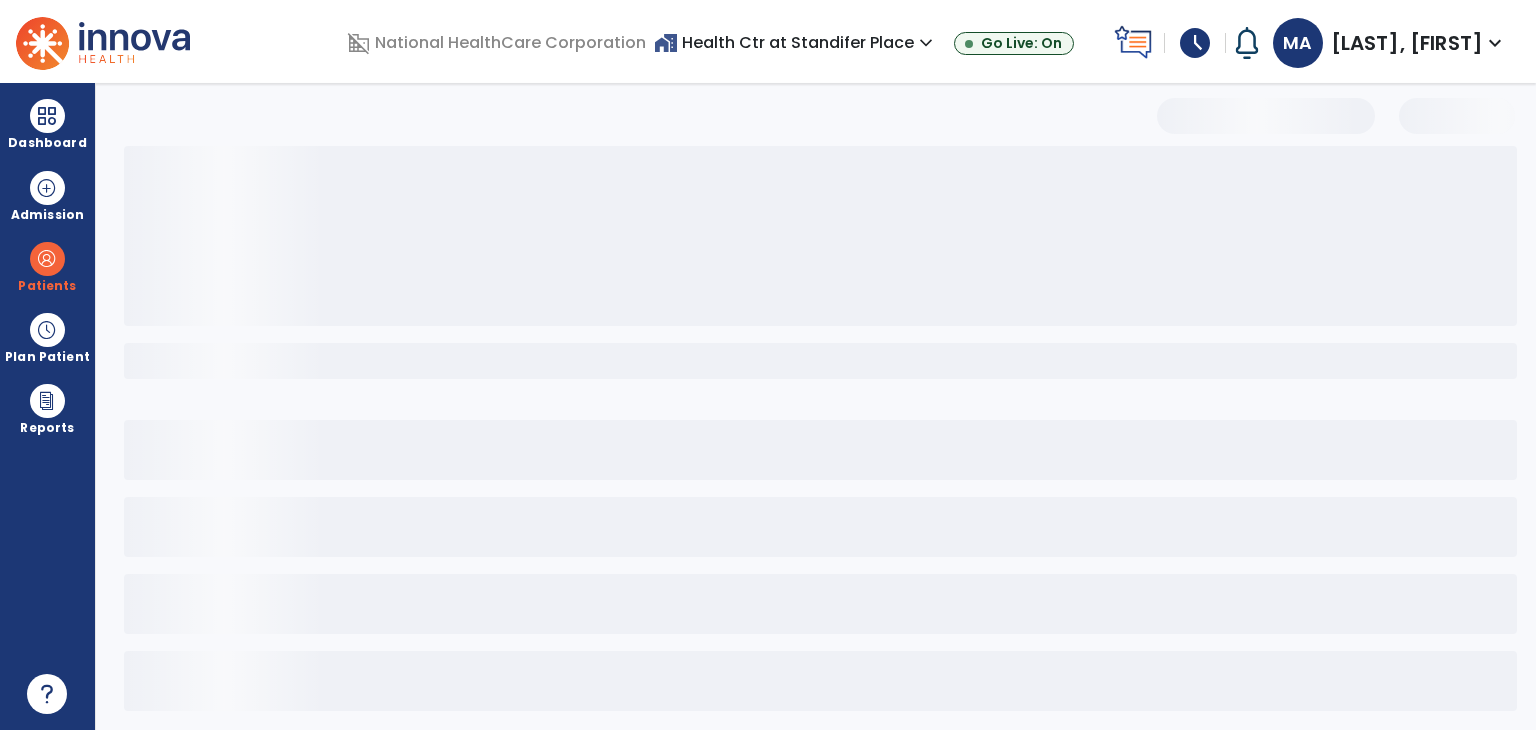 select on "***" 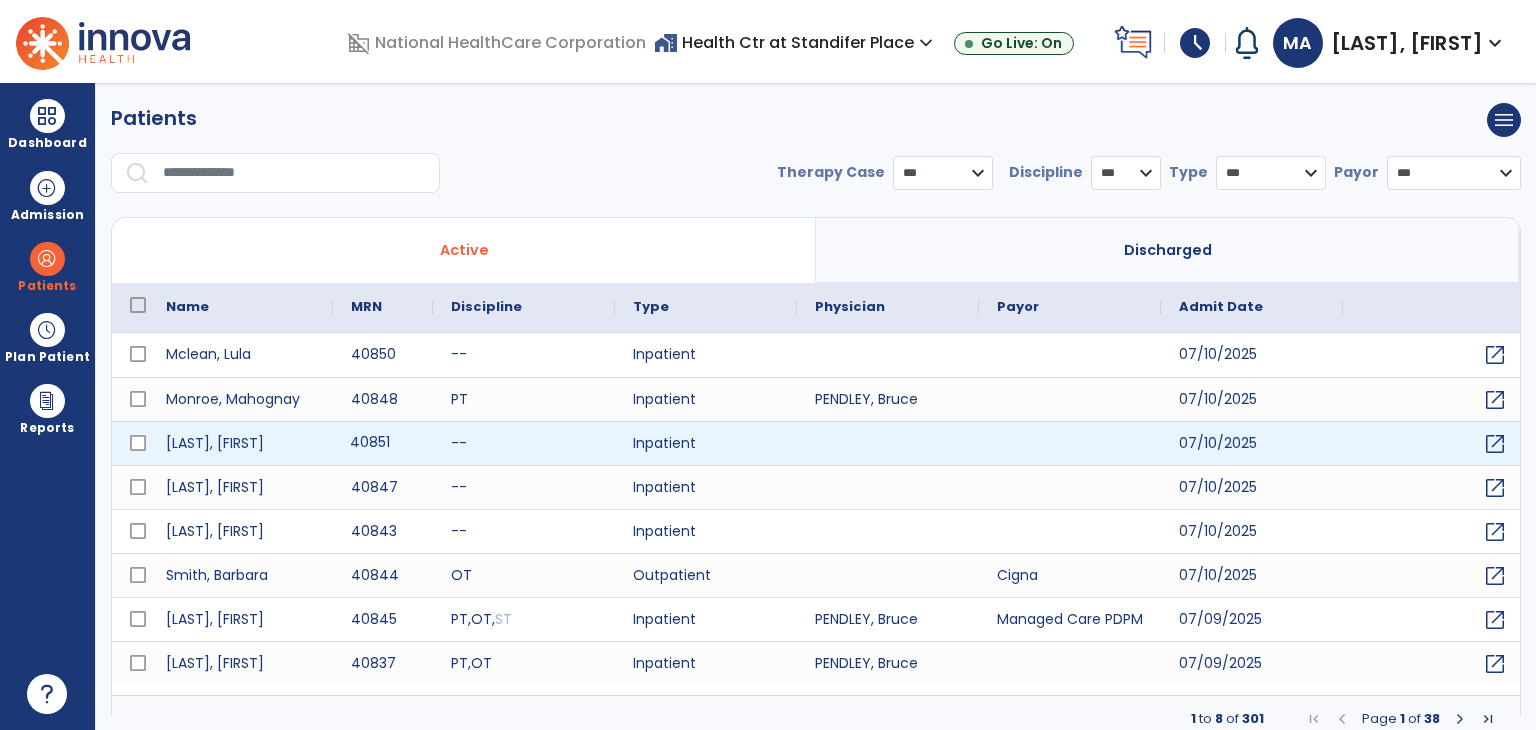 click on "40851" at bounding box center (383, 443) 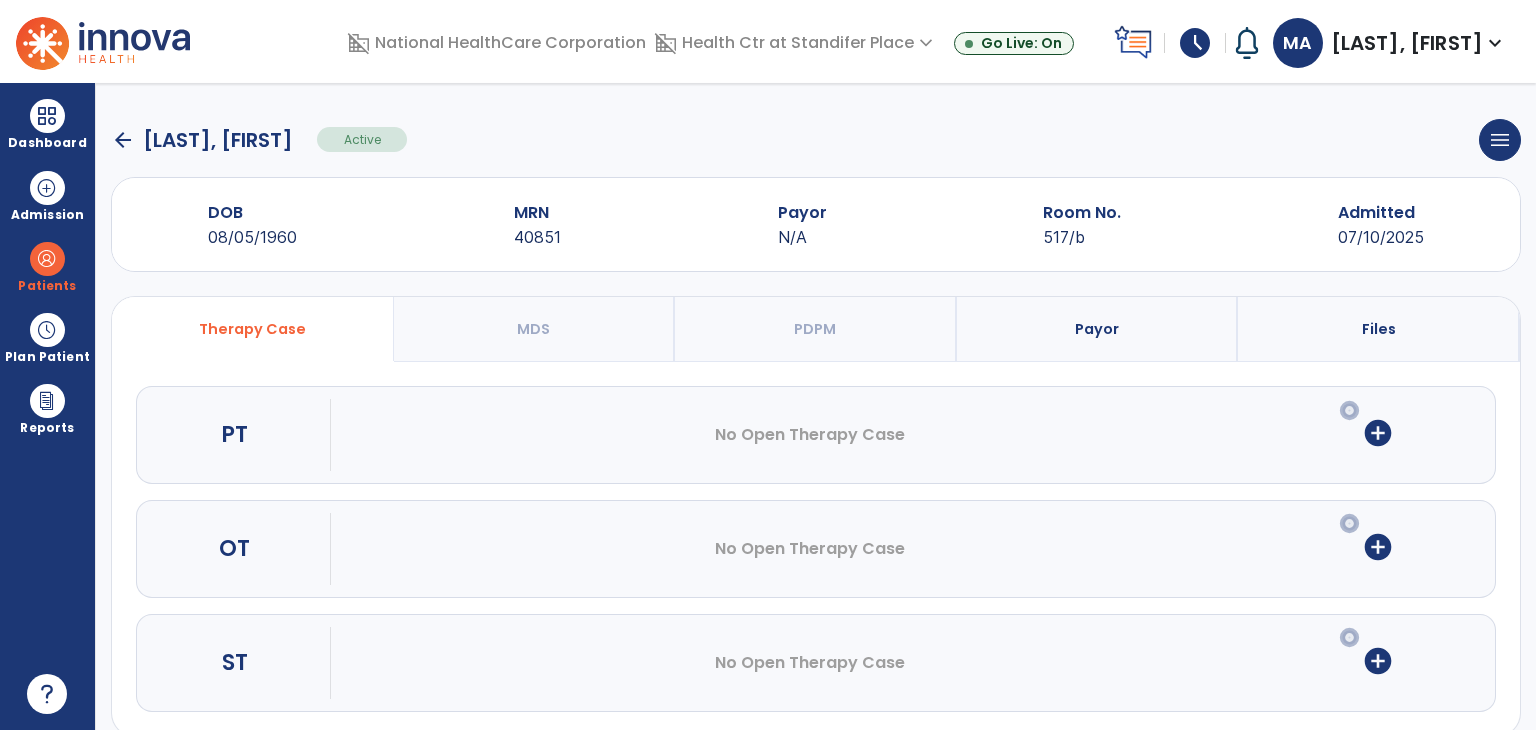 scroll, scrollTop: 28, scrollLeft: 0, axis: vertical 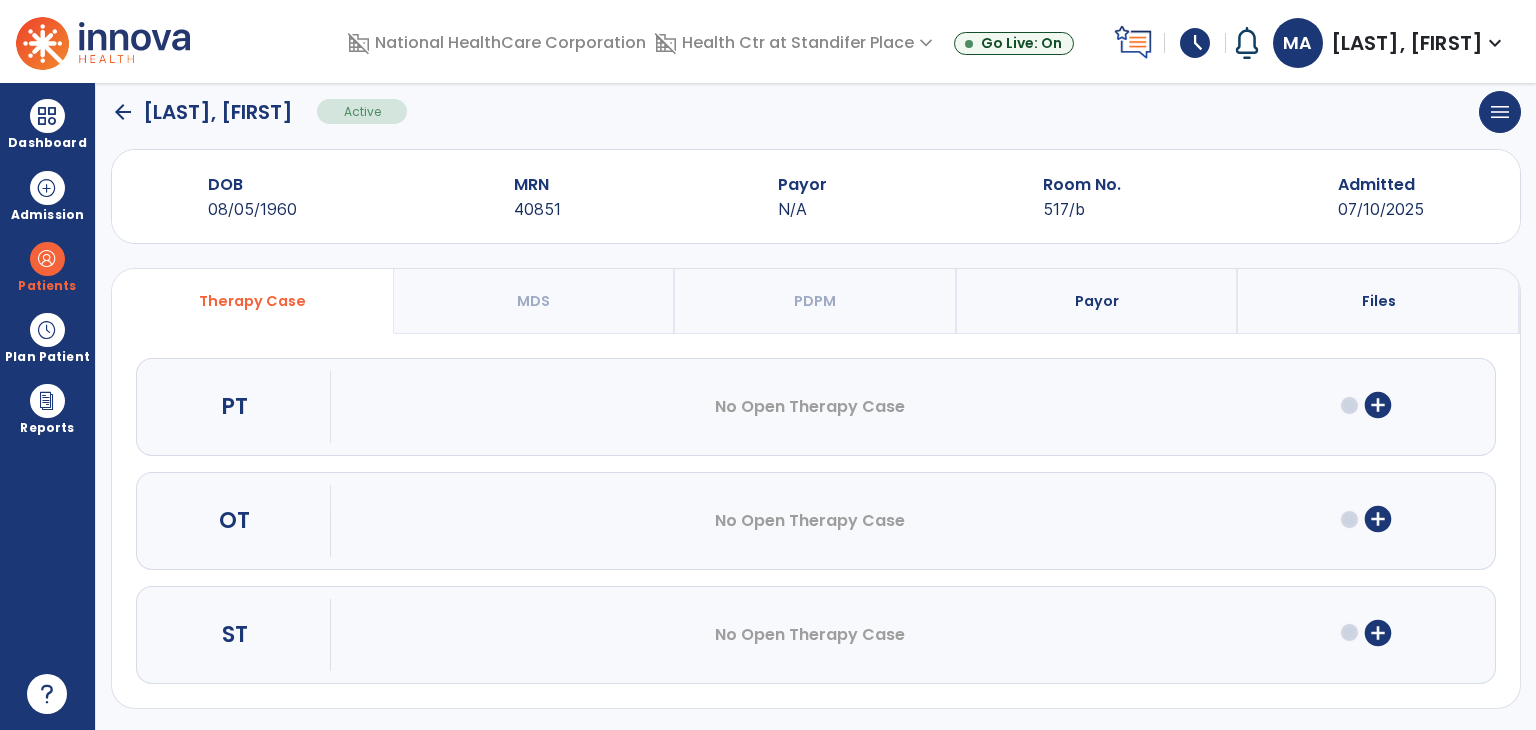 click on "add_circle" at bounding box center [1378, 633] 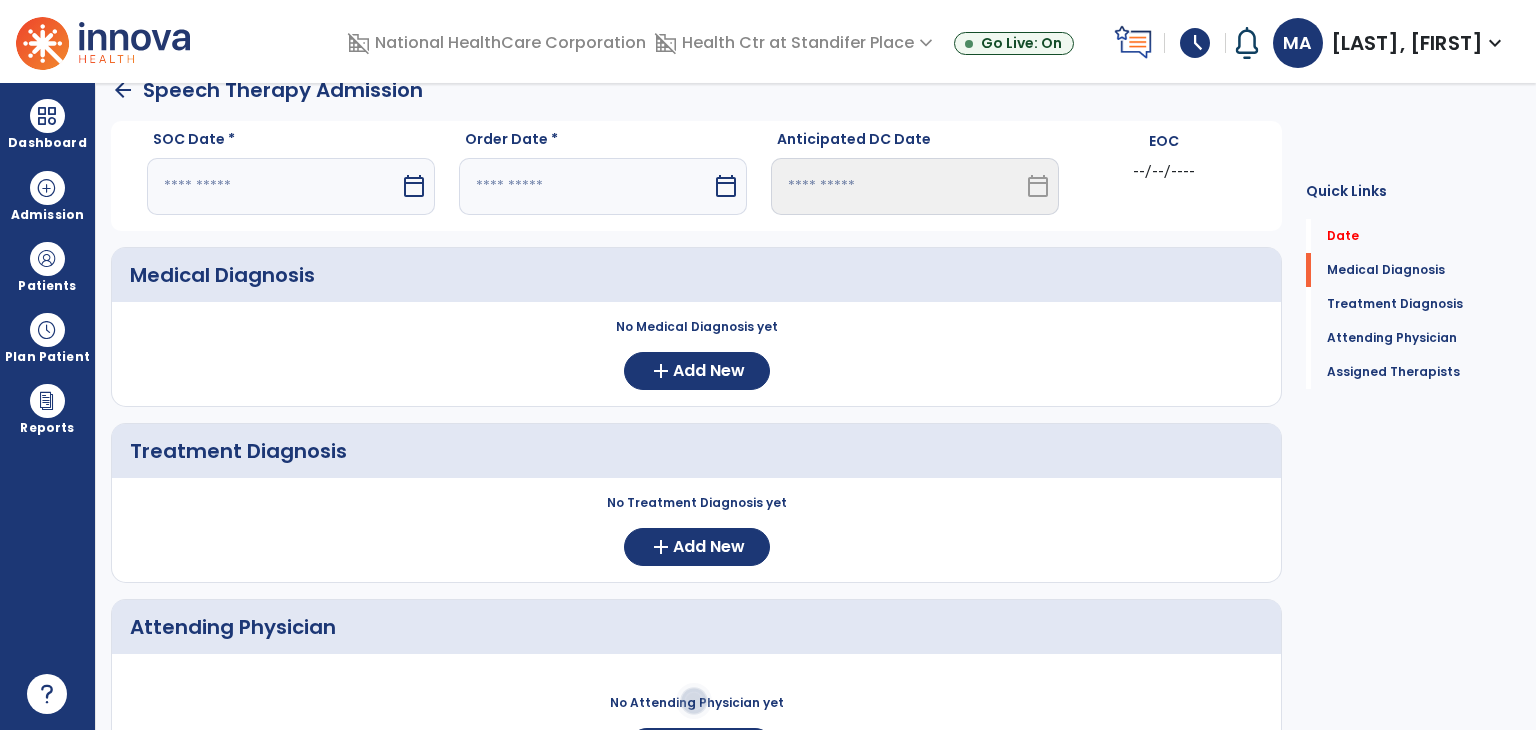 click at bounding box center (273, 186) 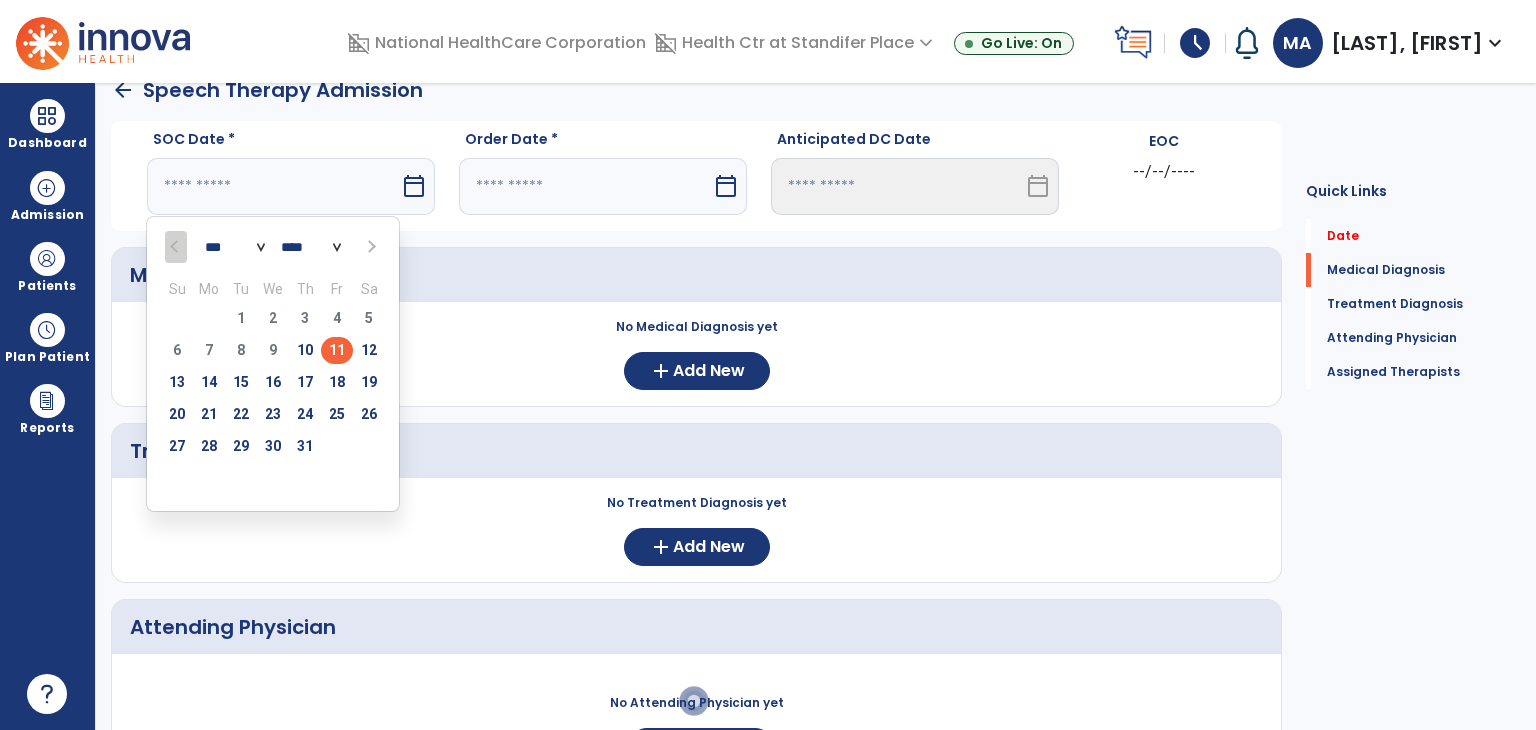 click on "11" at bounding box center (337, 350) 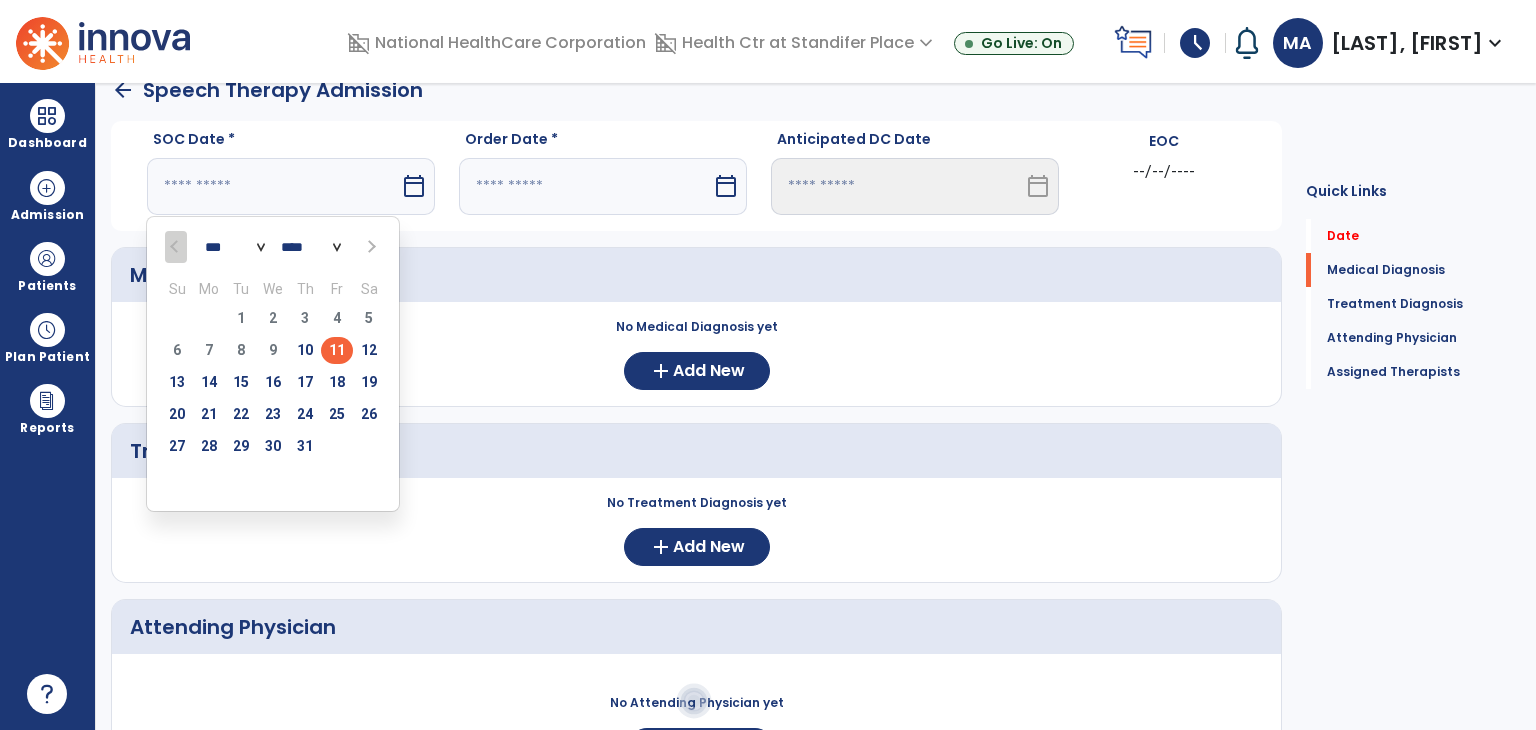 type on "*********" 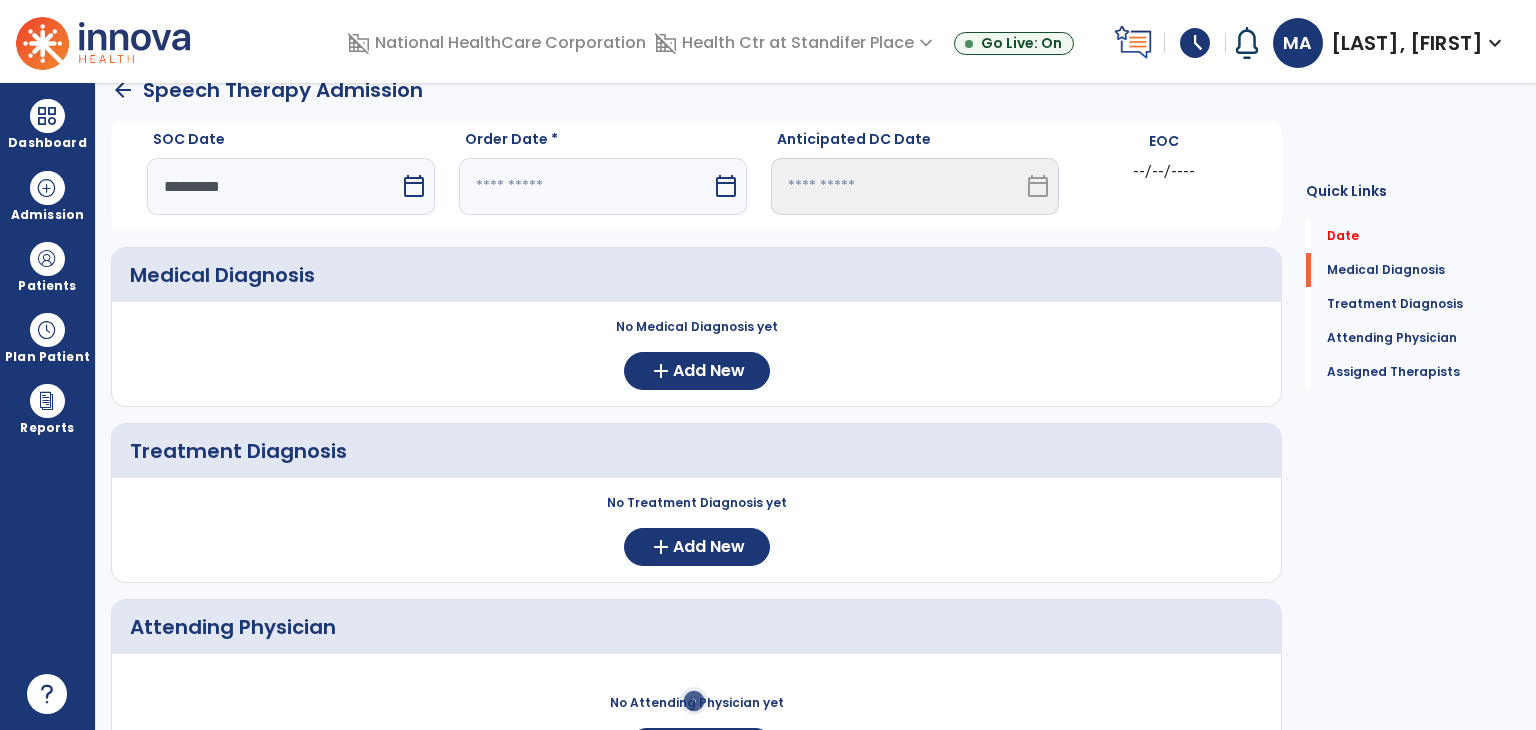 click at bounding box center (585, 186) 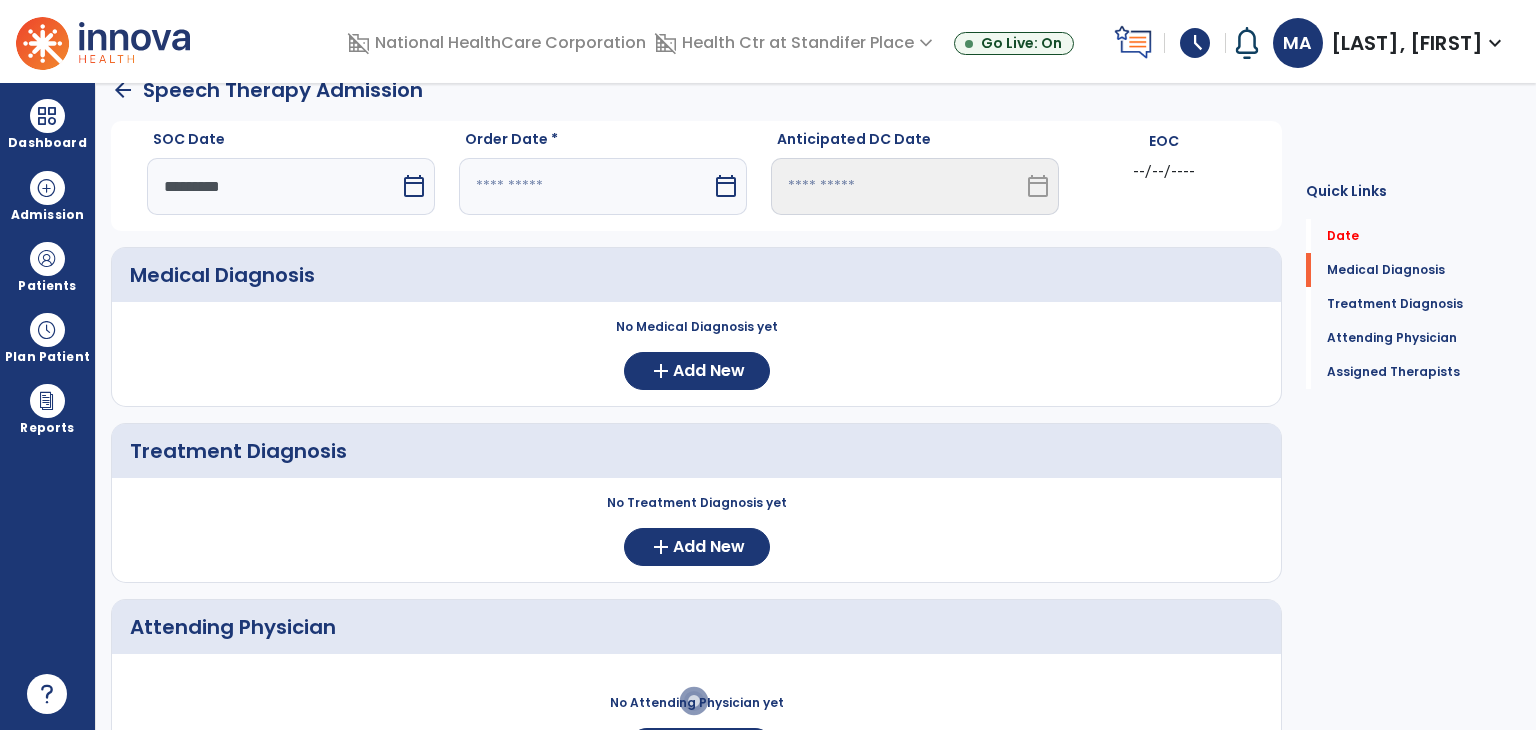 select on "*" 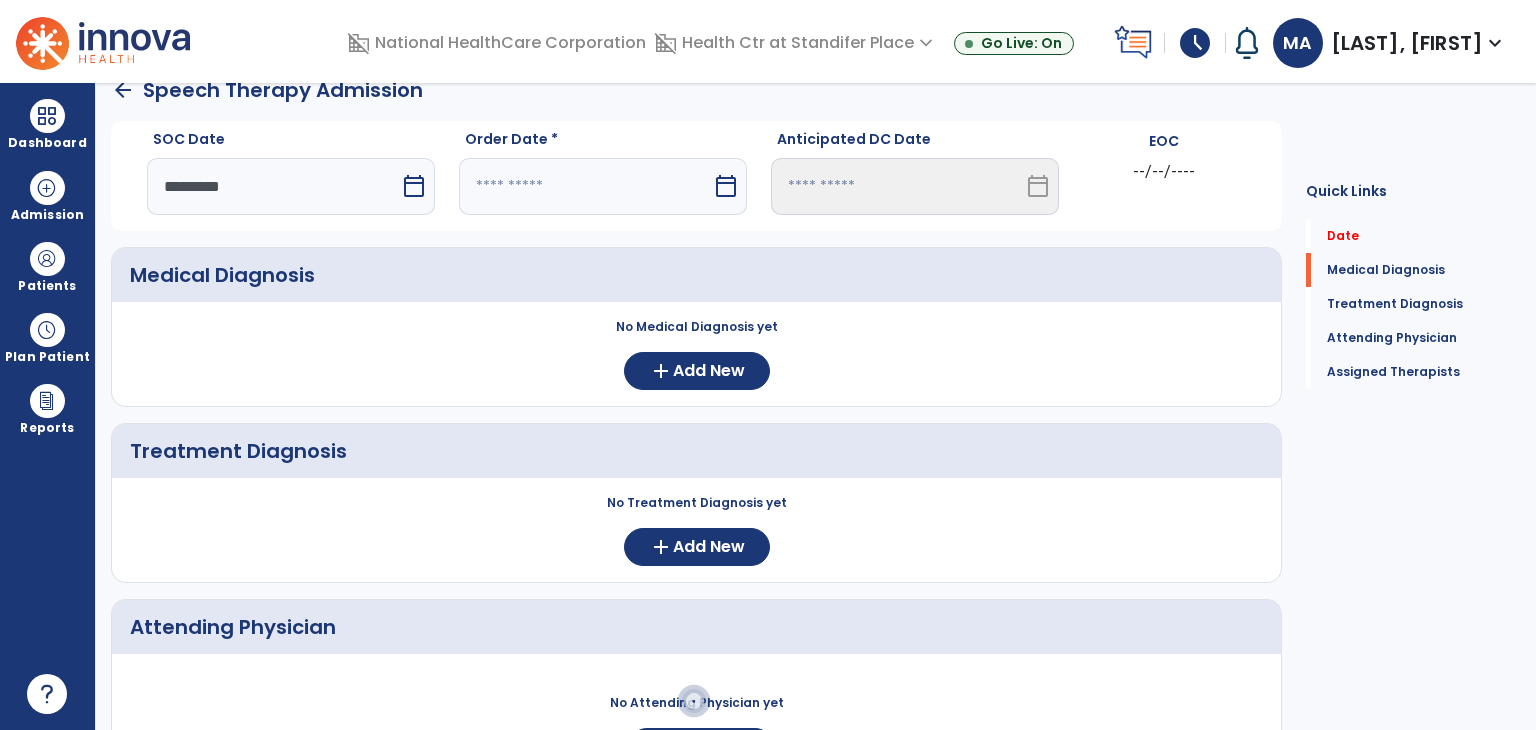 select on "****" 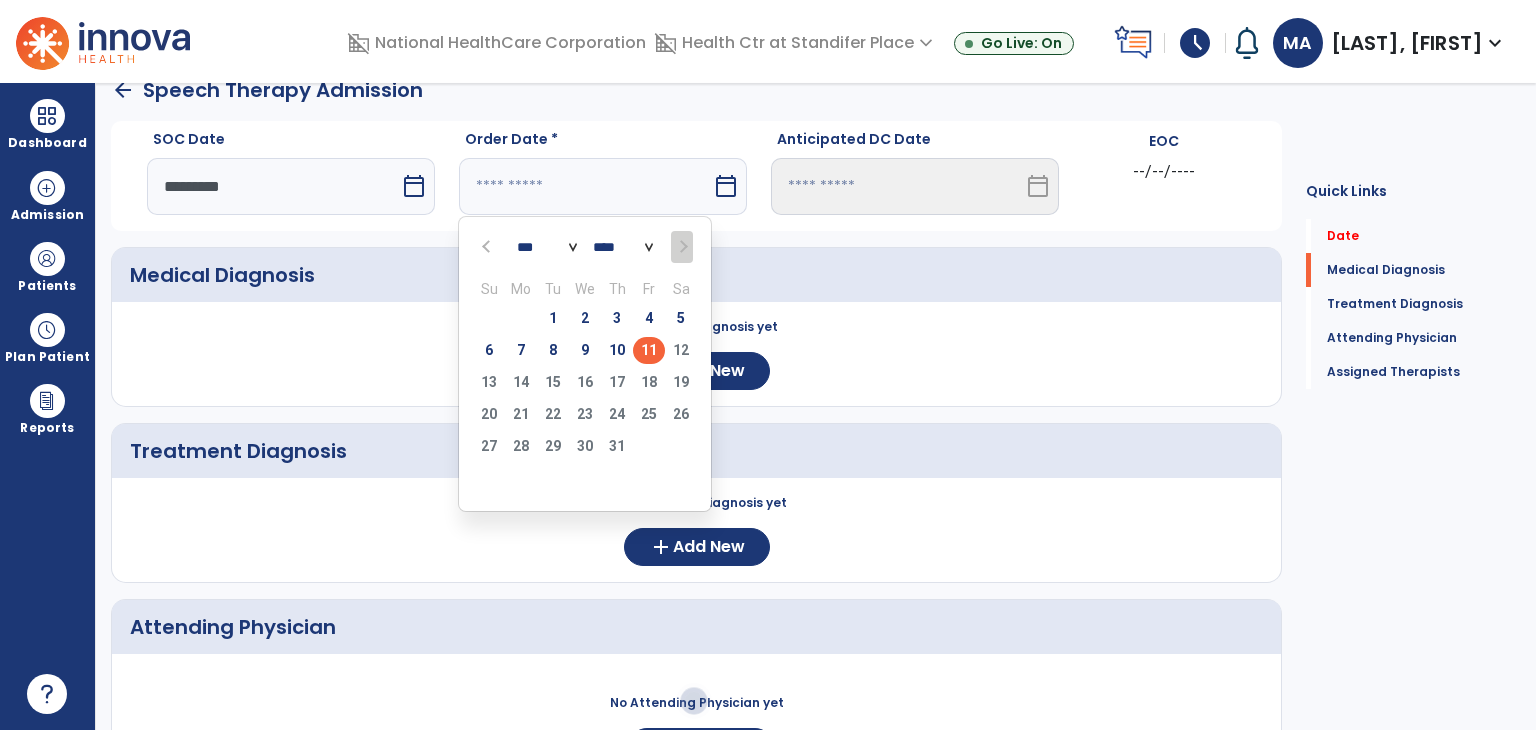 click on "11" at bounding box center [649, 350] 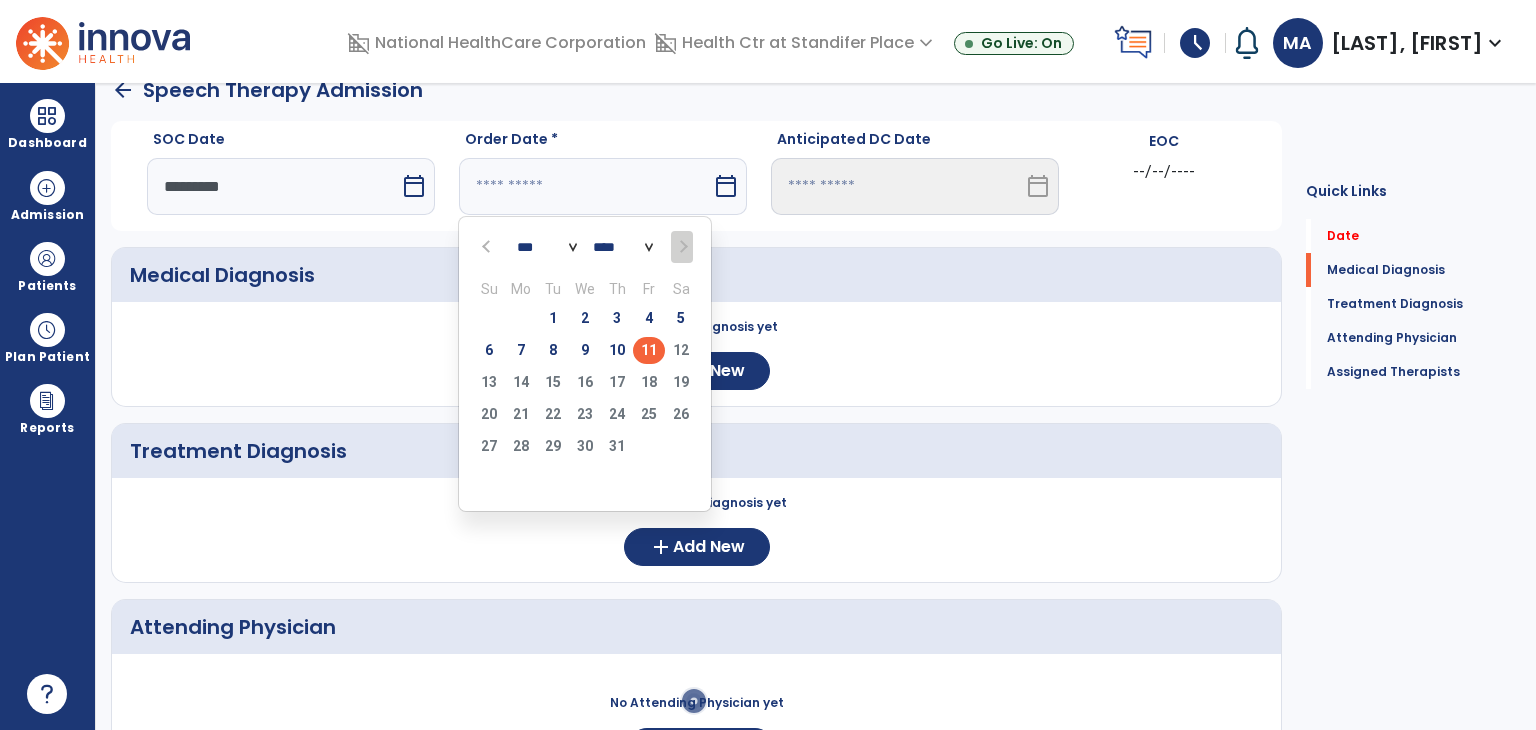 type on "*********" 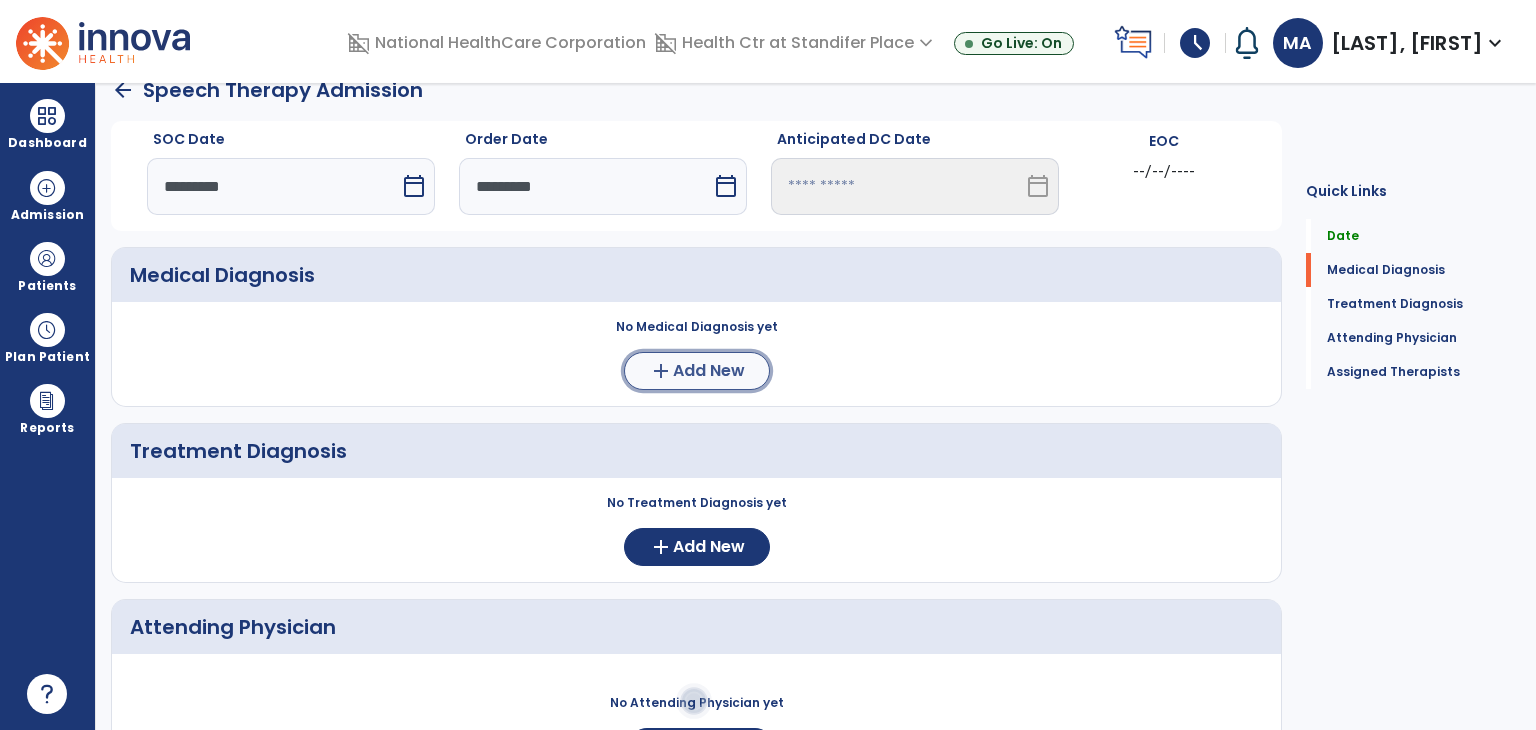 click on "add  Add New" 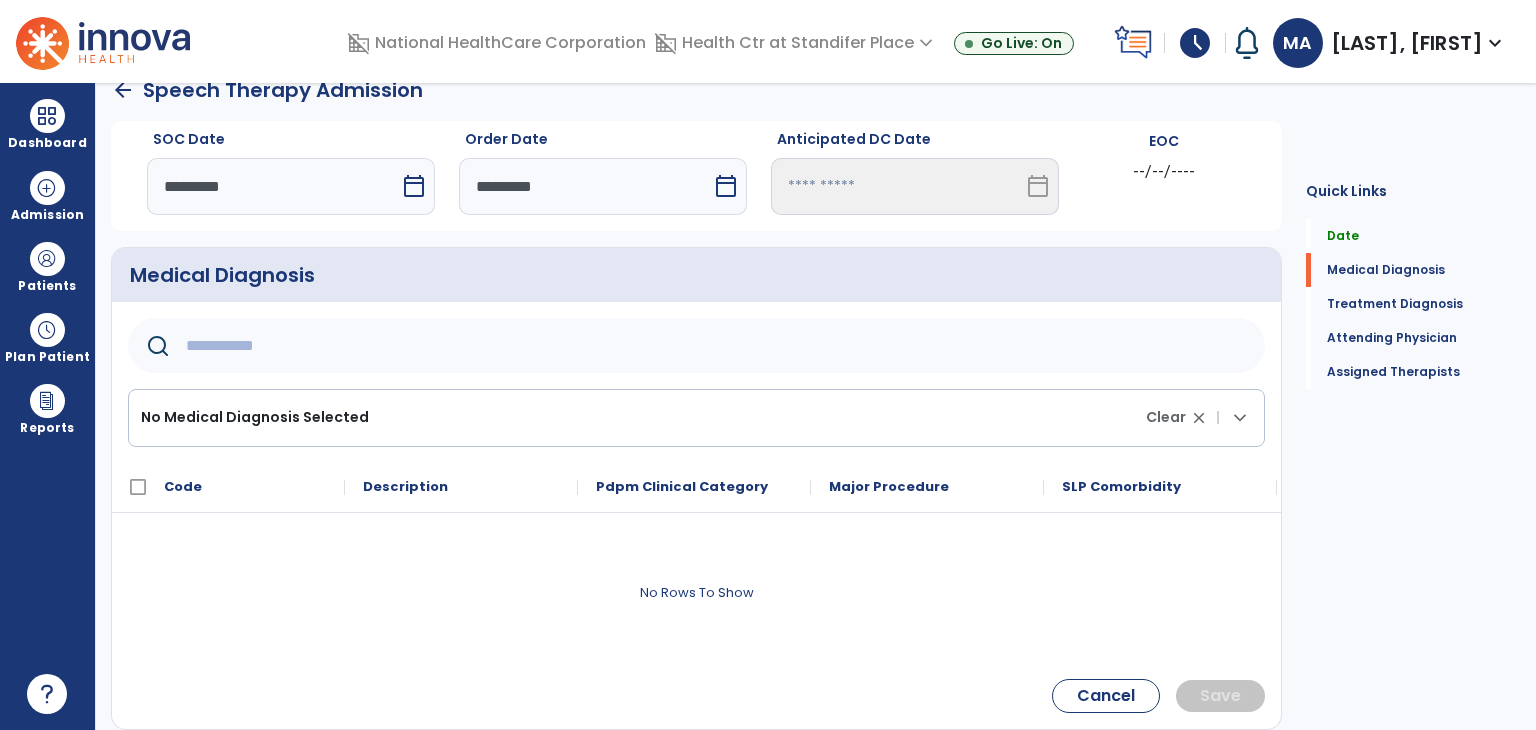 click 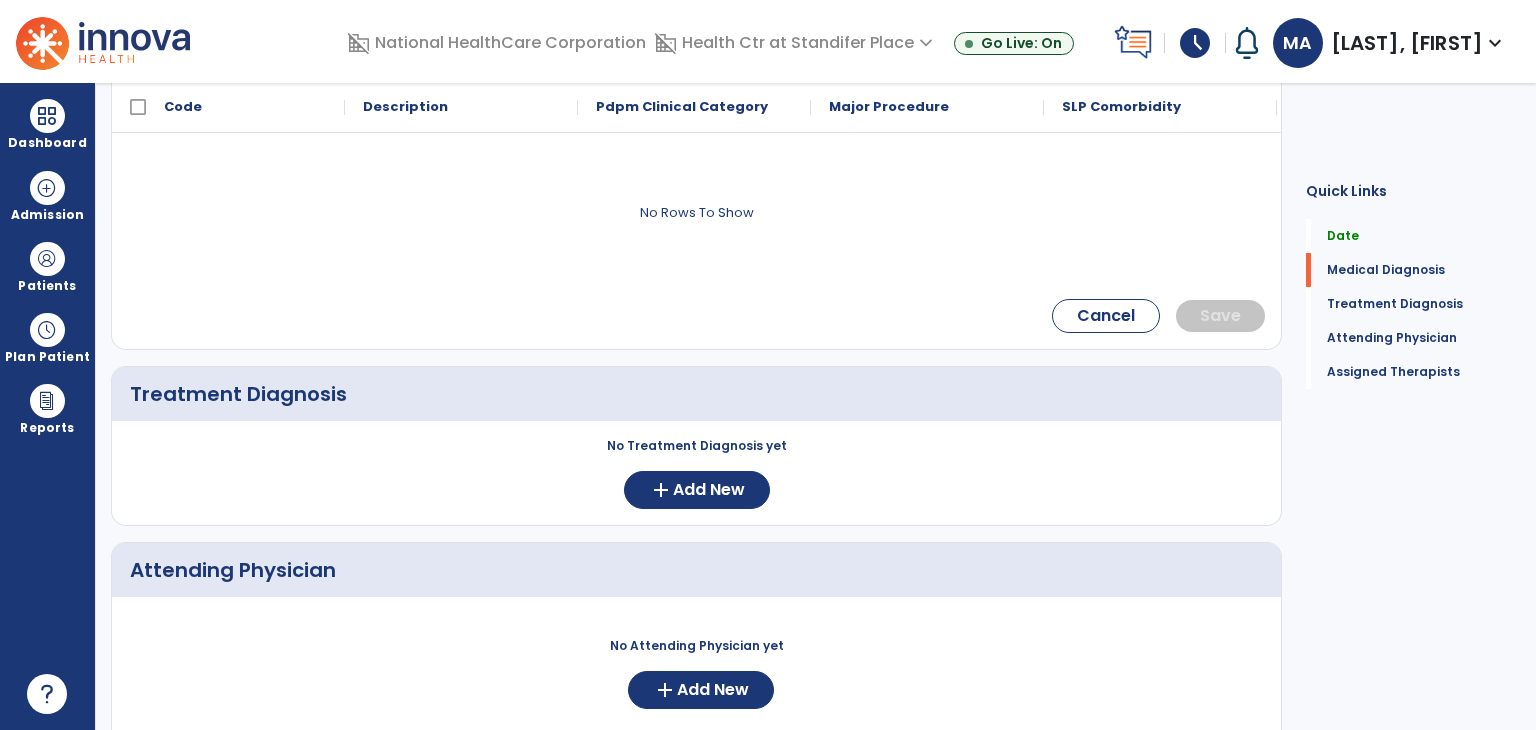 scroll, scrollTop: 528, scrollLeft: 0, axis: vertical 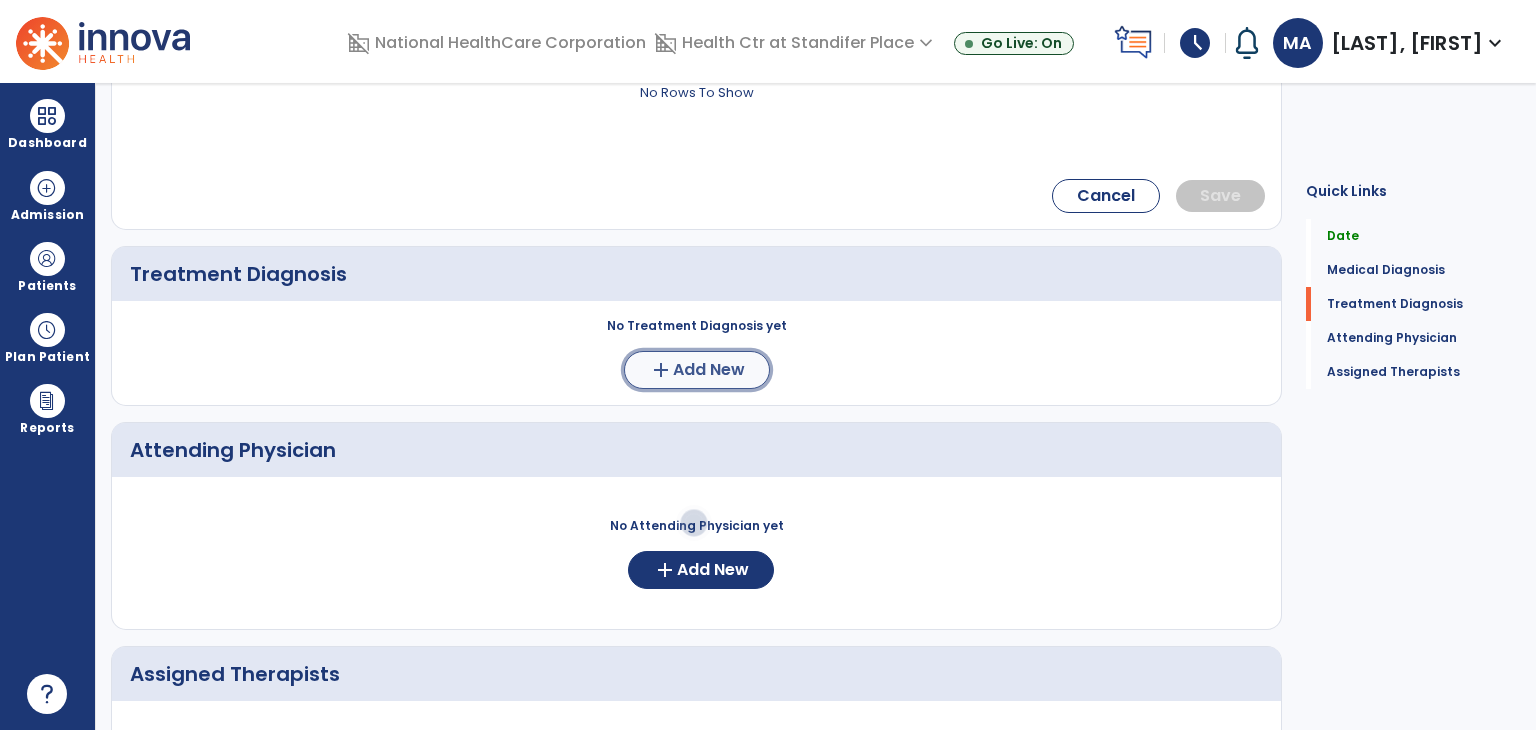 click on "add  Add New" 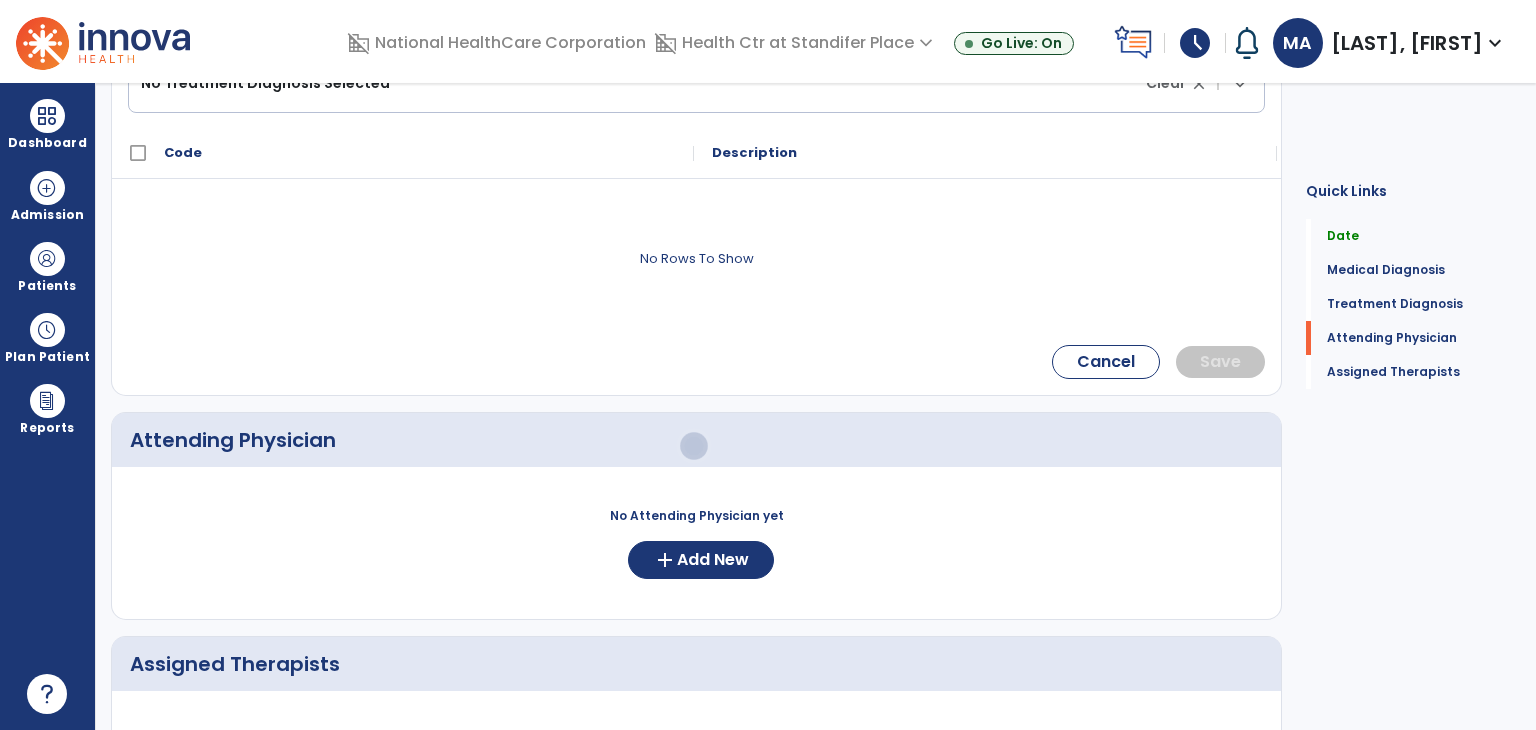 scroll, scrollTop: 928, scrollLeft: 0, axis: vertical 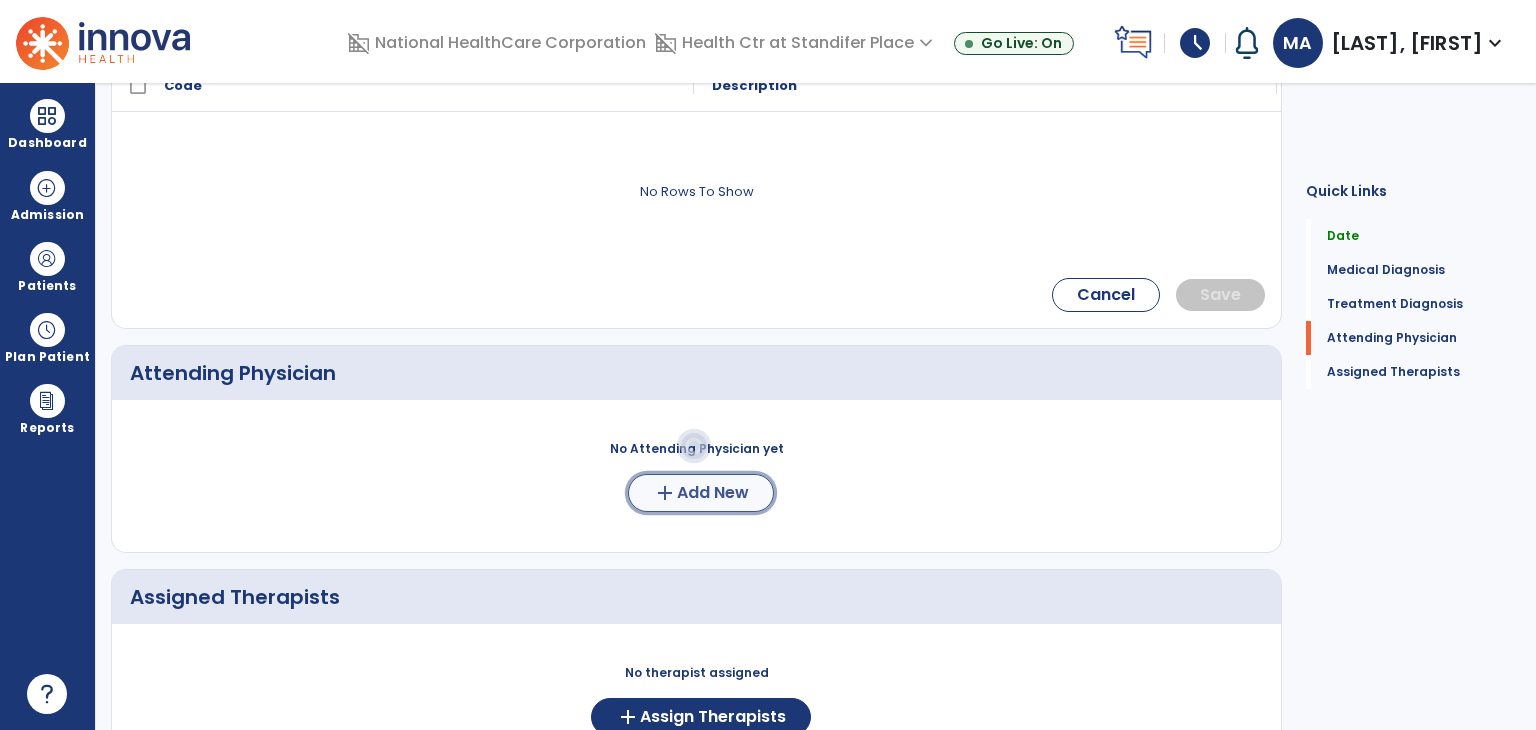 click on "Add New" 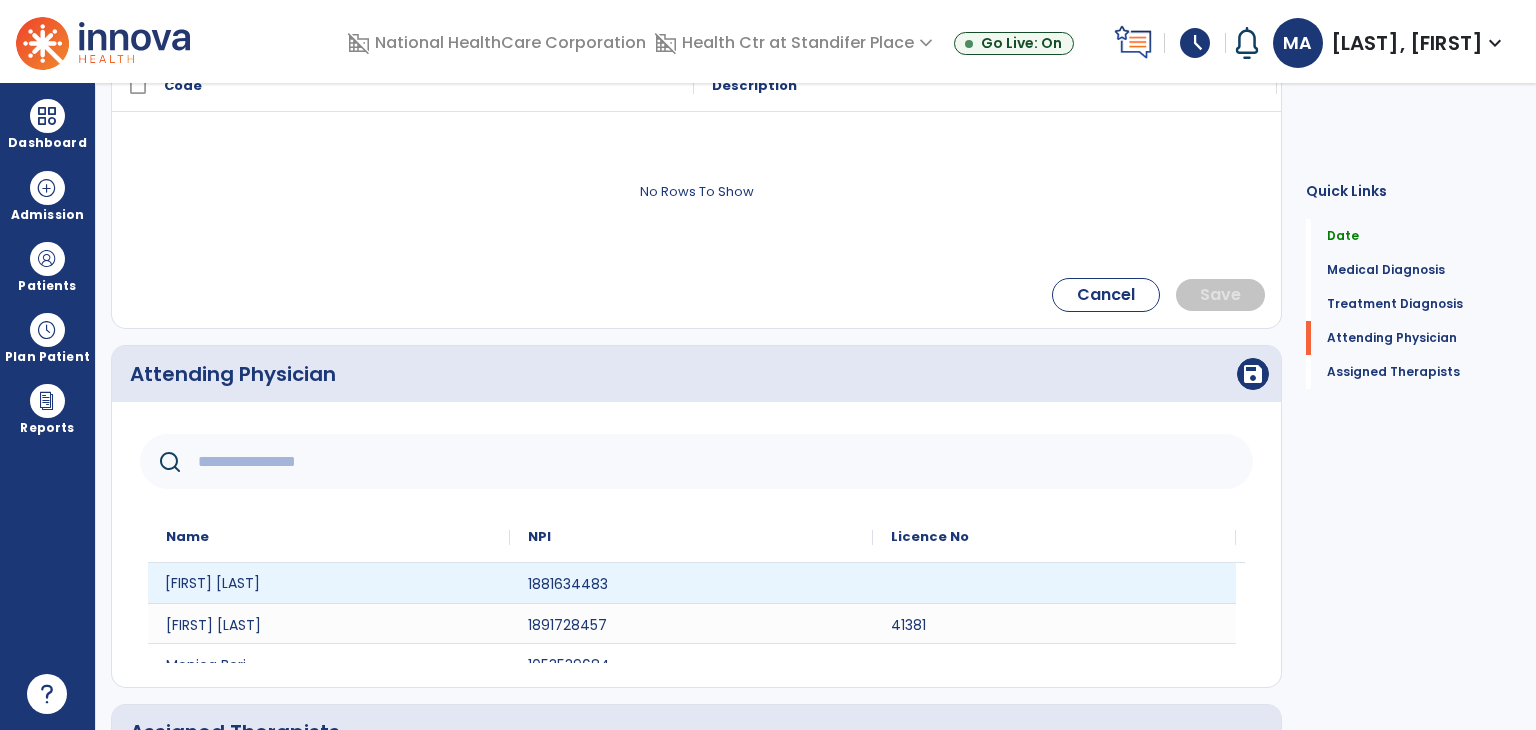 click on "[FIRST] [LAST]" 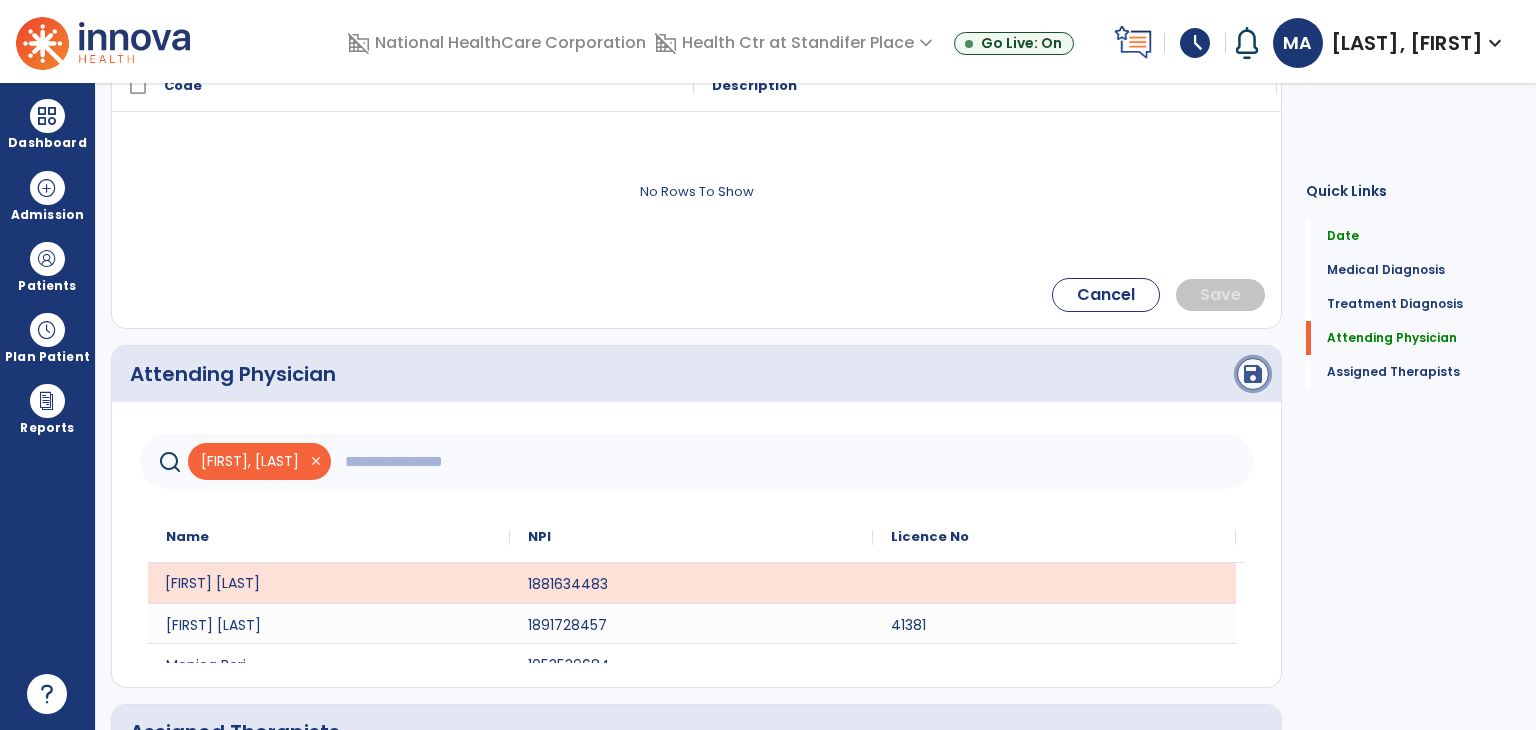 click on "save" 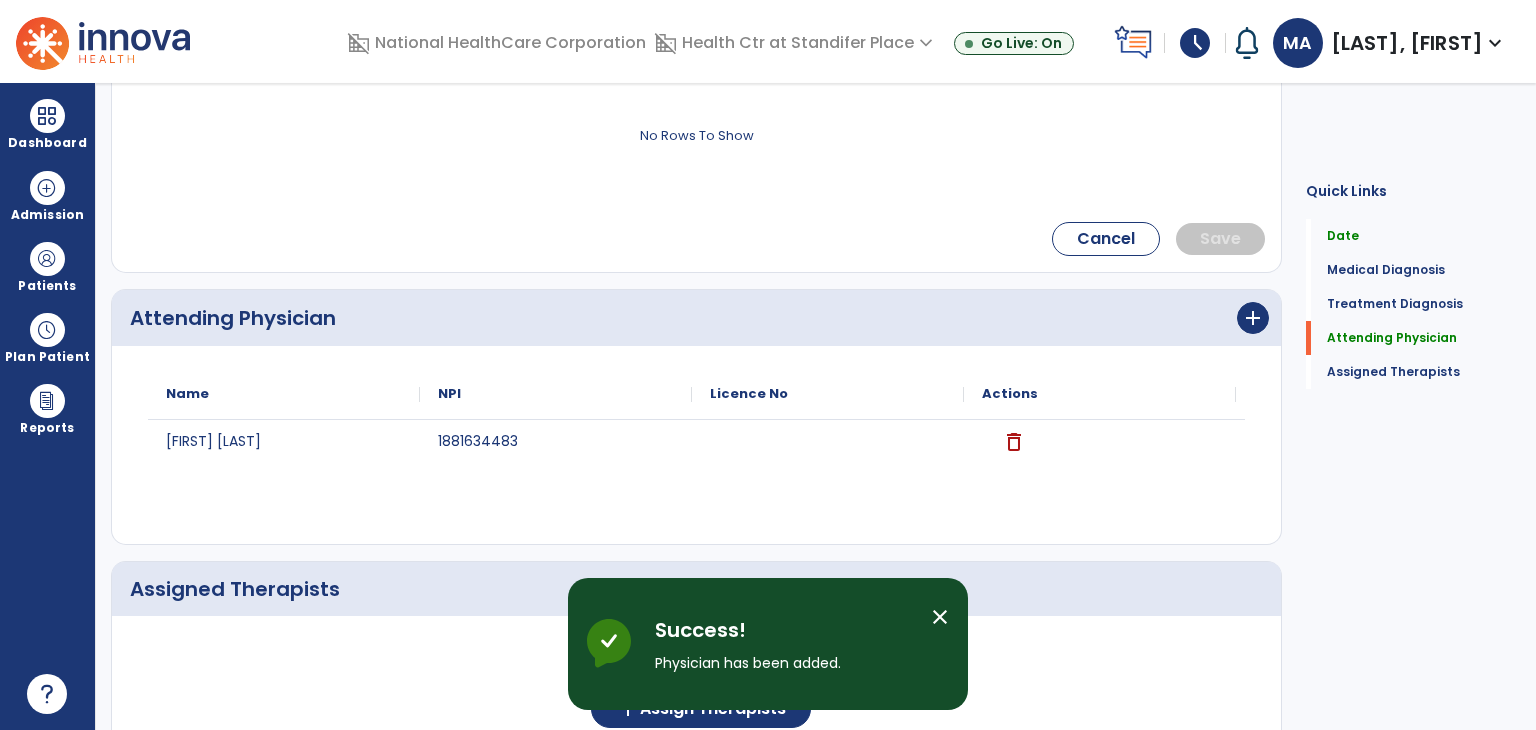 scroll, scrollTop: 1112, scrollLeft: 0, axis: vertical 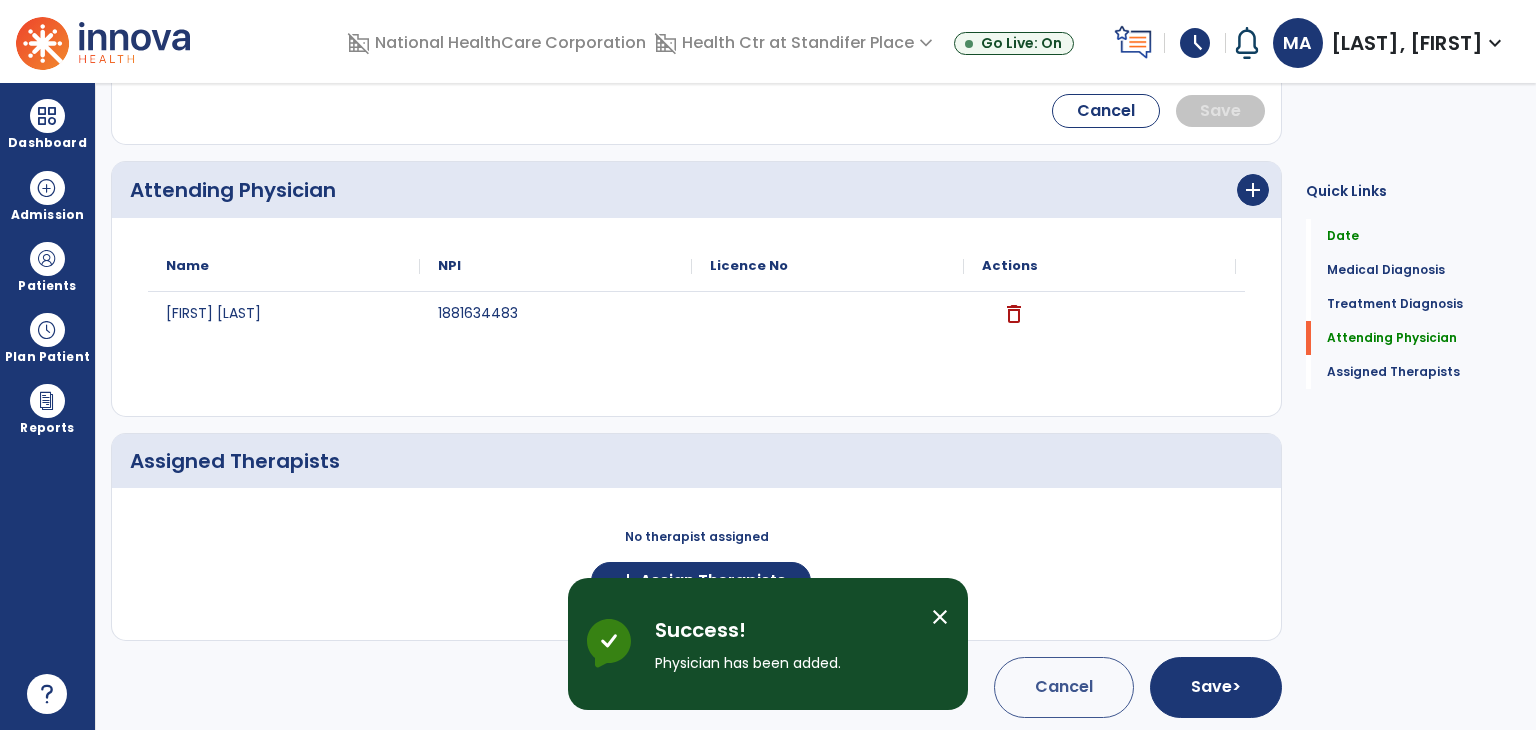 drag, startPoint x: 776, startPoint y: 495, endPoint x: 742, endPoint y: 521, distance: 42.80187 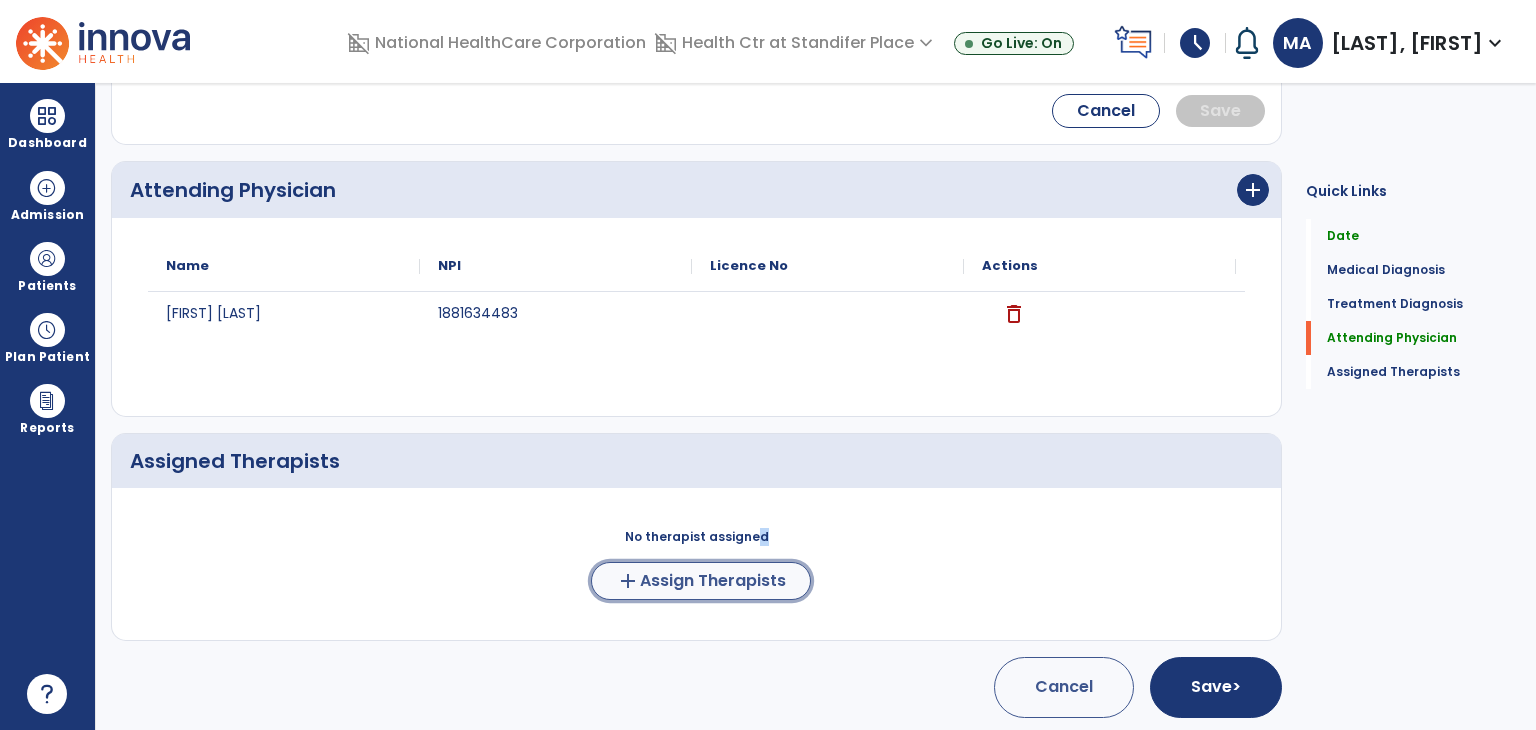 click on "Assign Therapists" 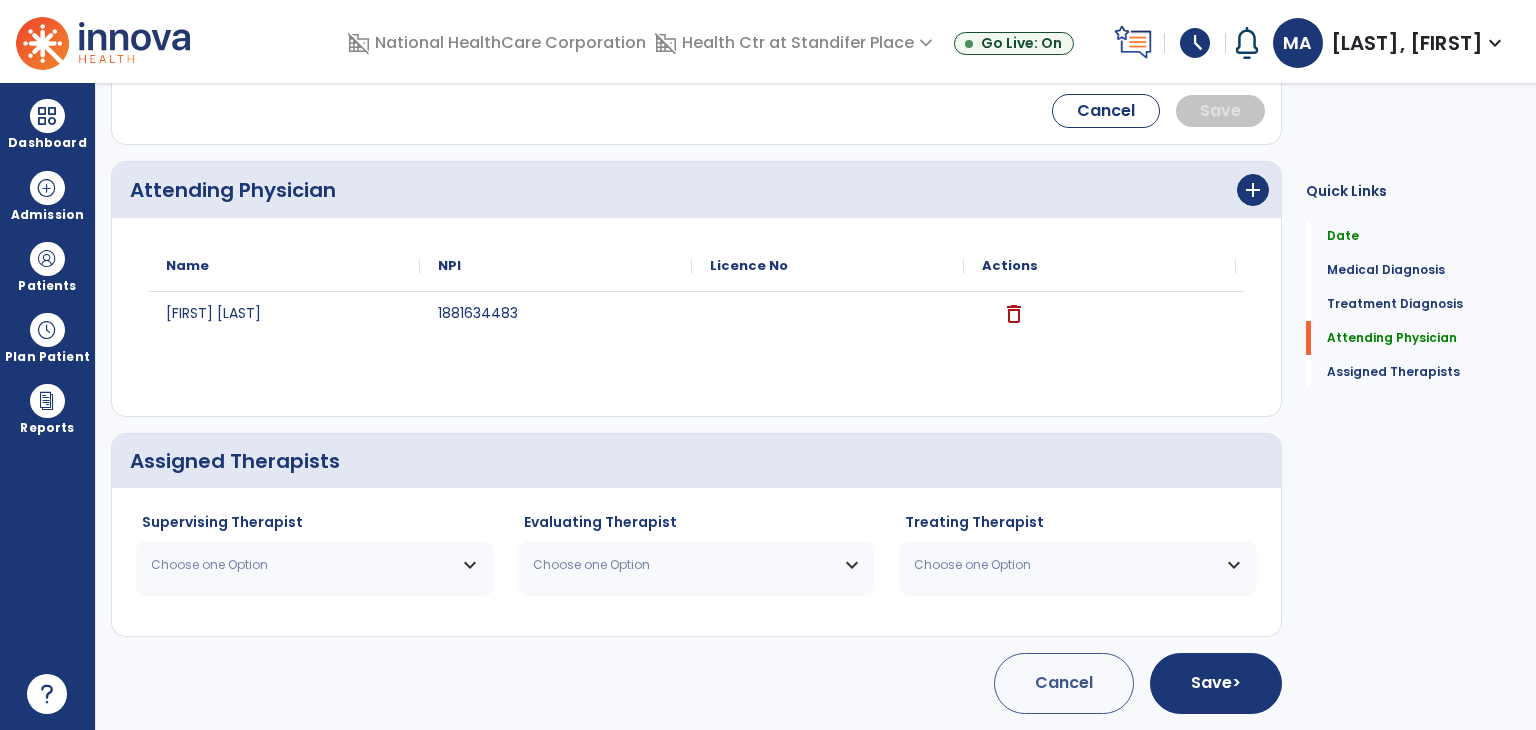 scroll, scrollTop: 1108, scrollLeft: 0, axis: vertical 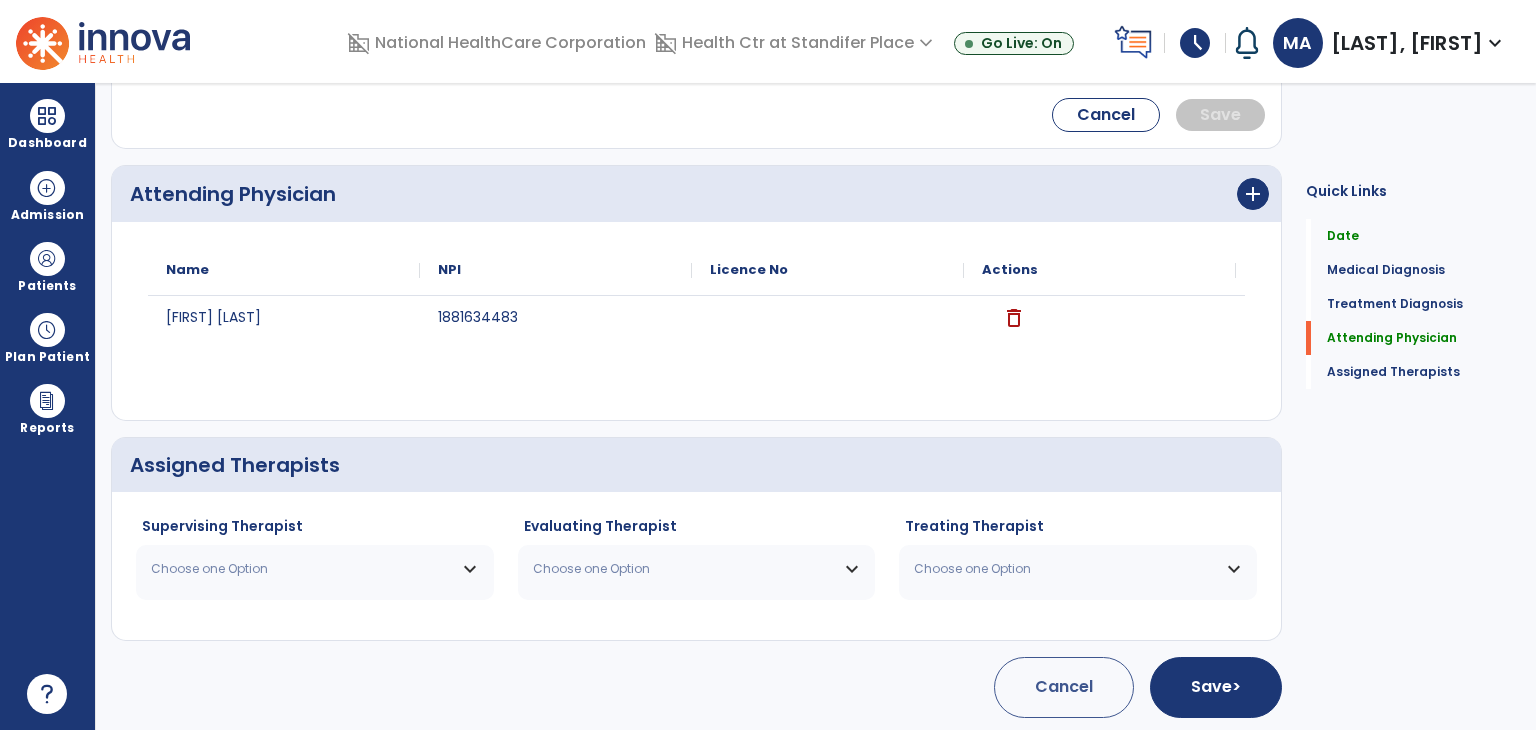 click on "Choose one Option" at bounding box center (315, 569) 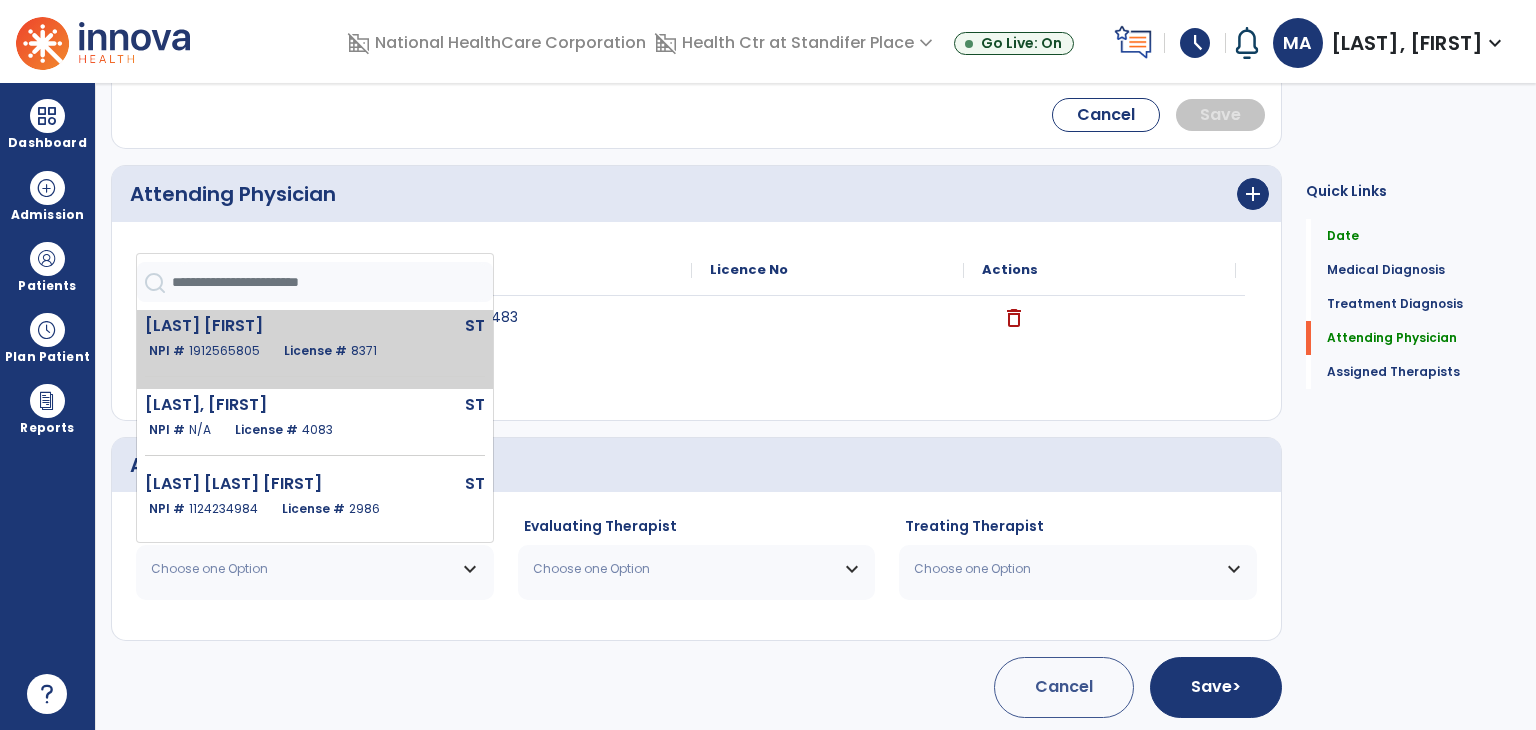 click on "[LAST] [FIRST]  ST   NPI #  [NUMBER]  License #  [NUMBER]" 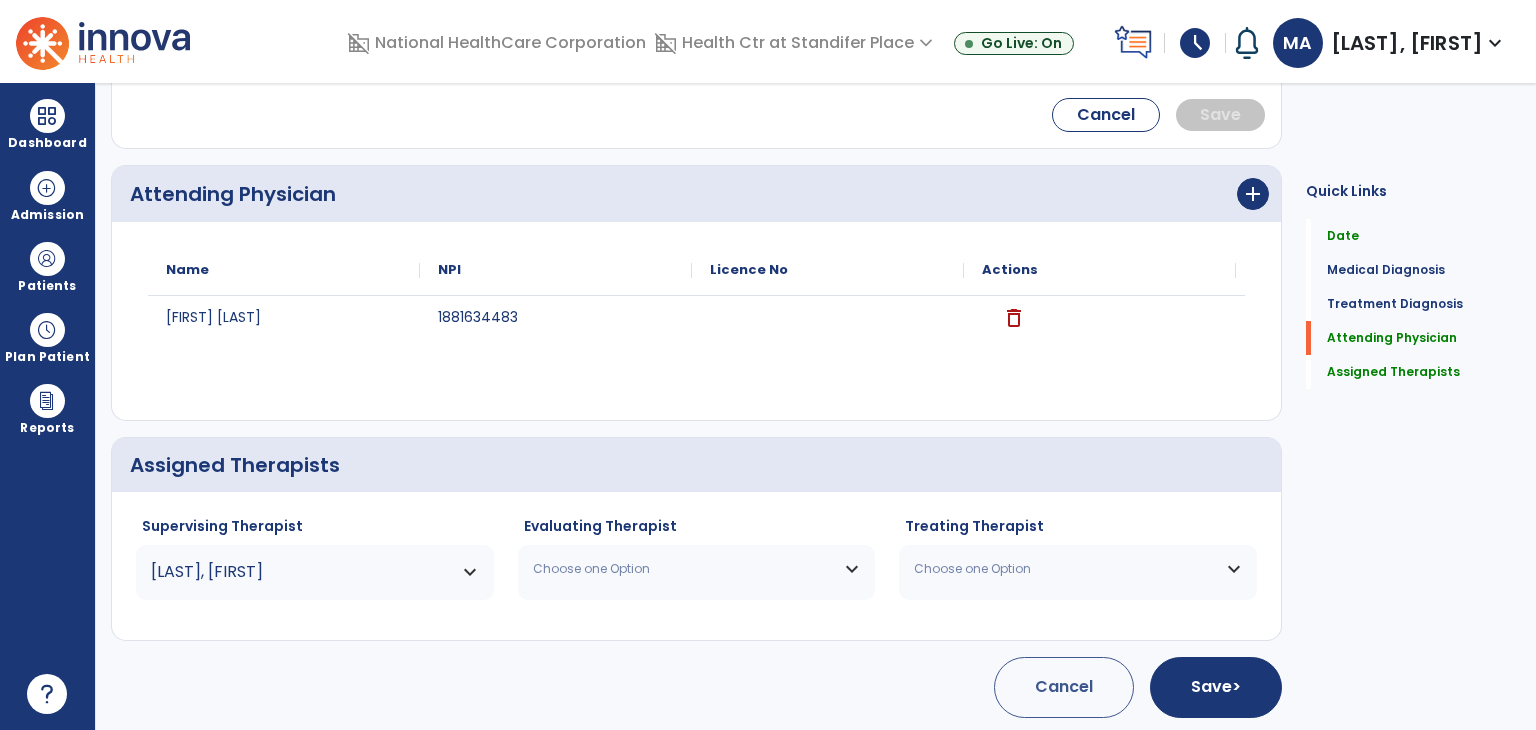 drag, startPoint x: 566, startPoint y: 545, endPoint x: 566, endPoint y: 517, distance: 28 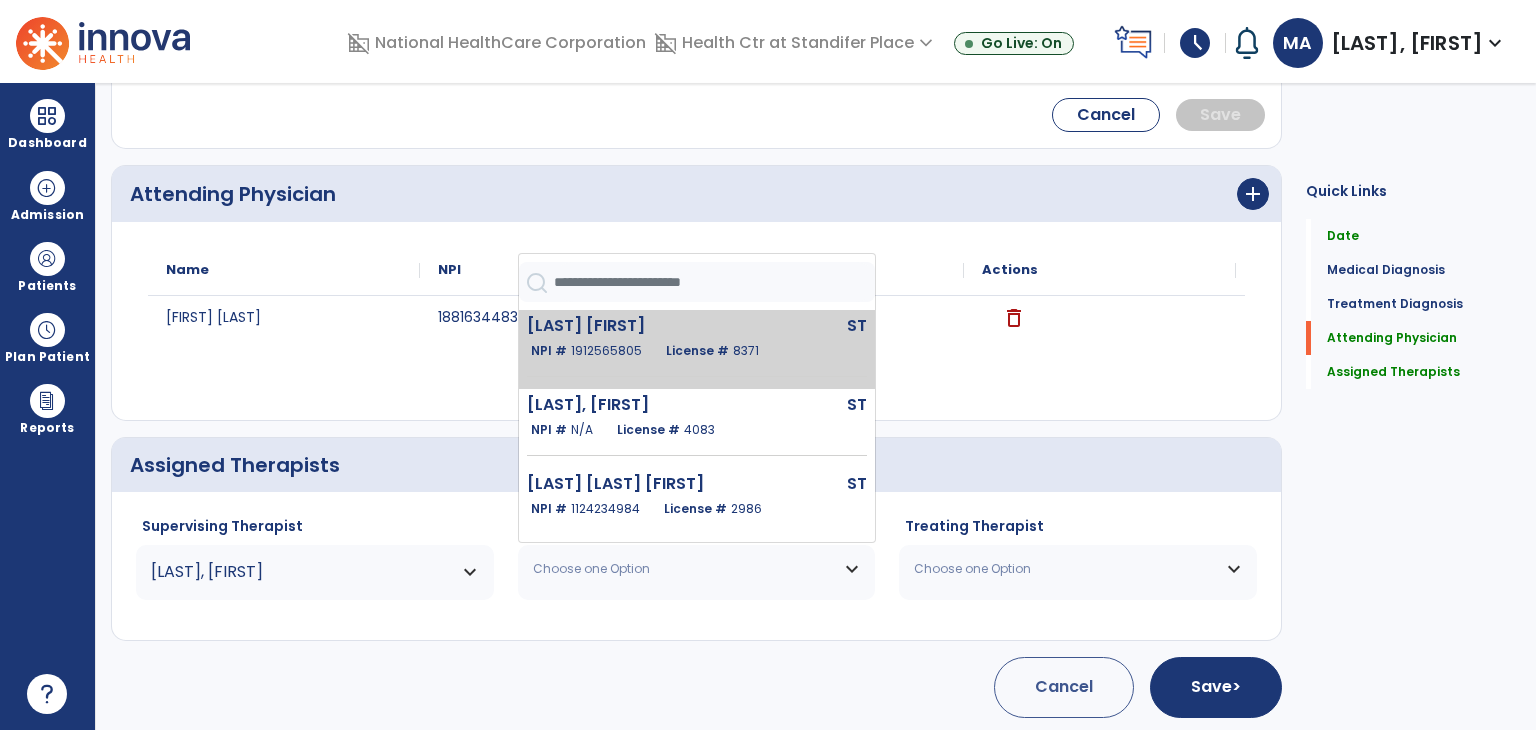 click on "1912565805" 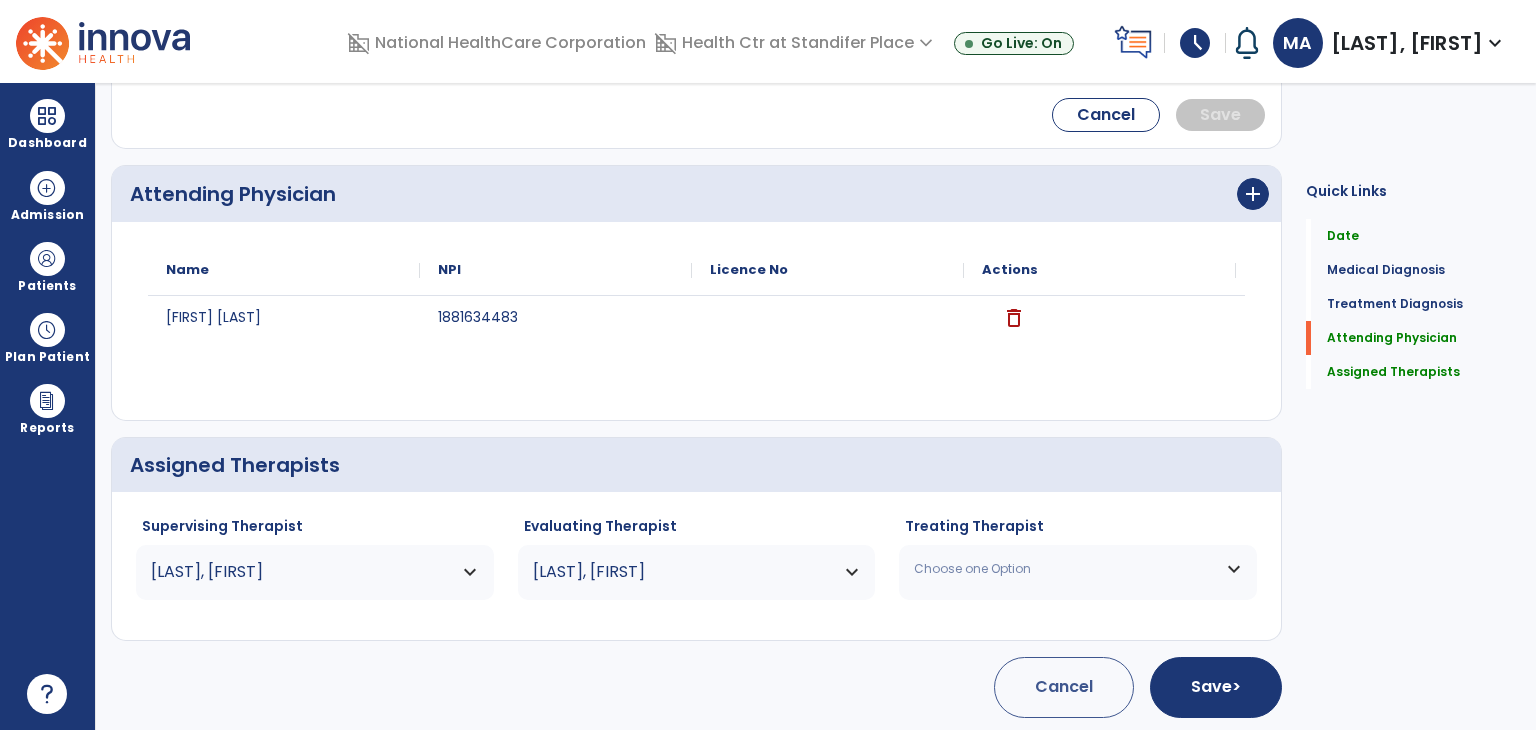 click on "Choose one Option" at bounding box center (1065, 569) 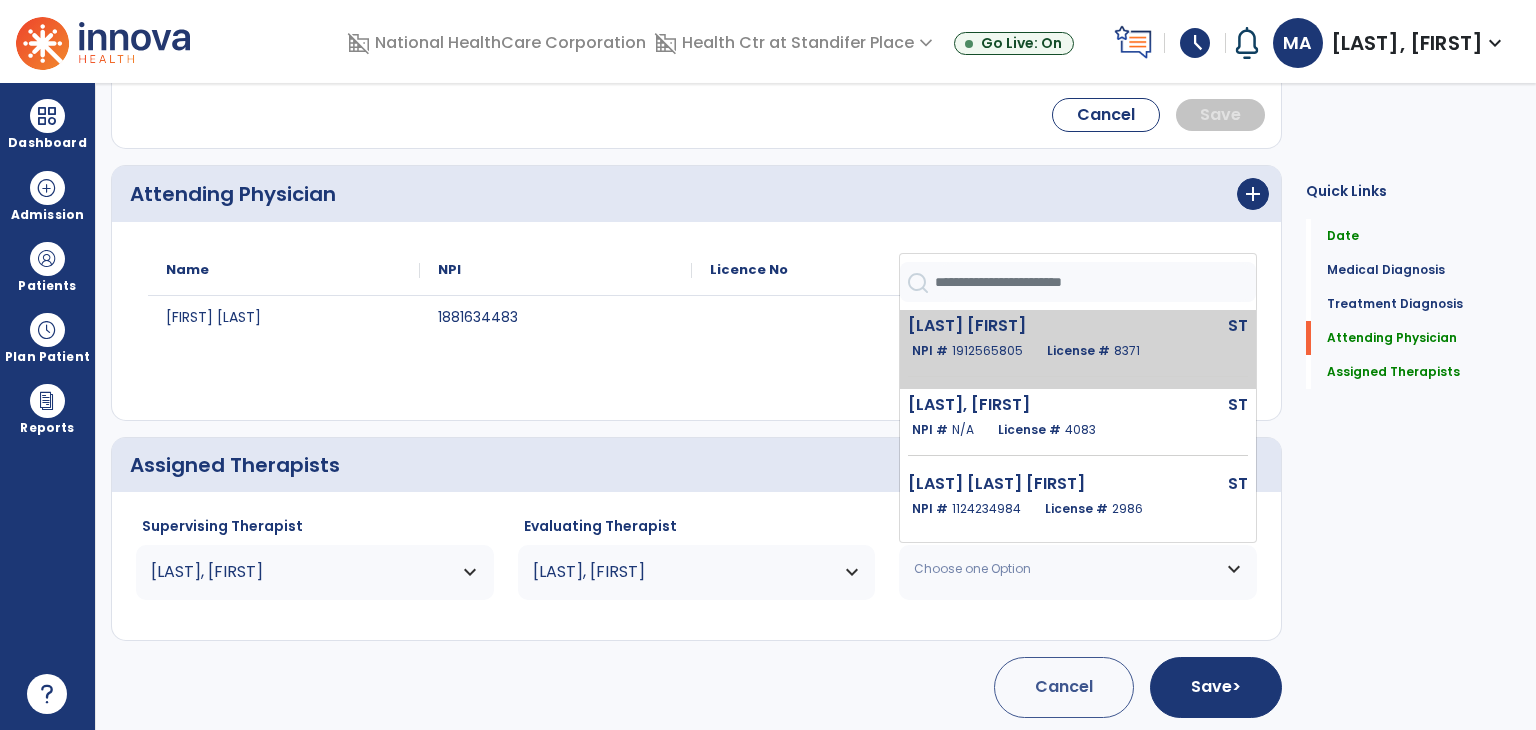 click on "[LAST] [FIRST]" 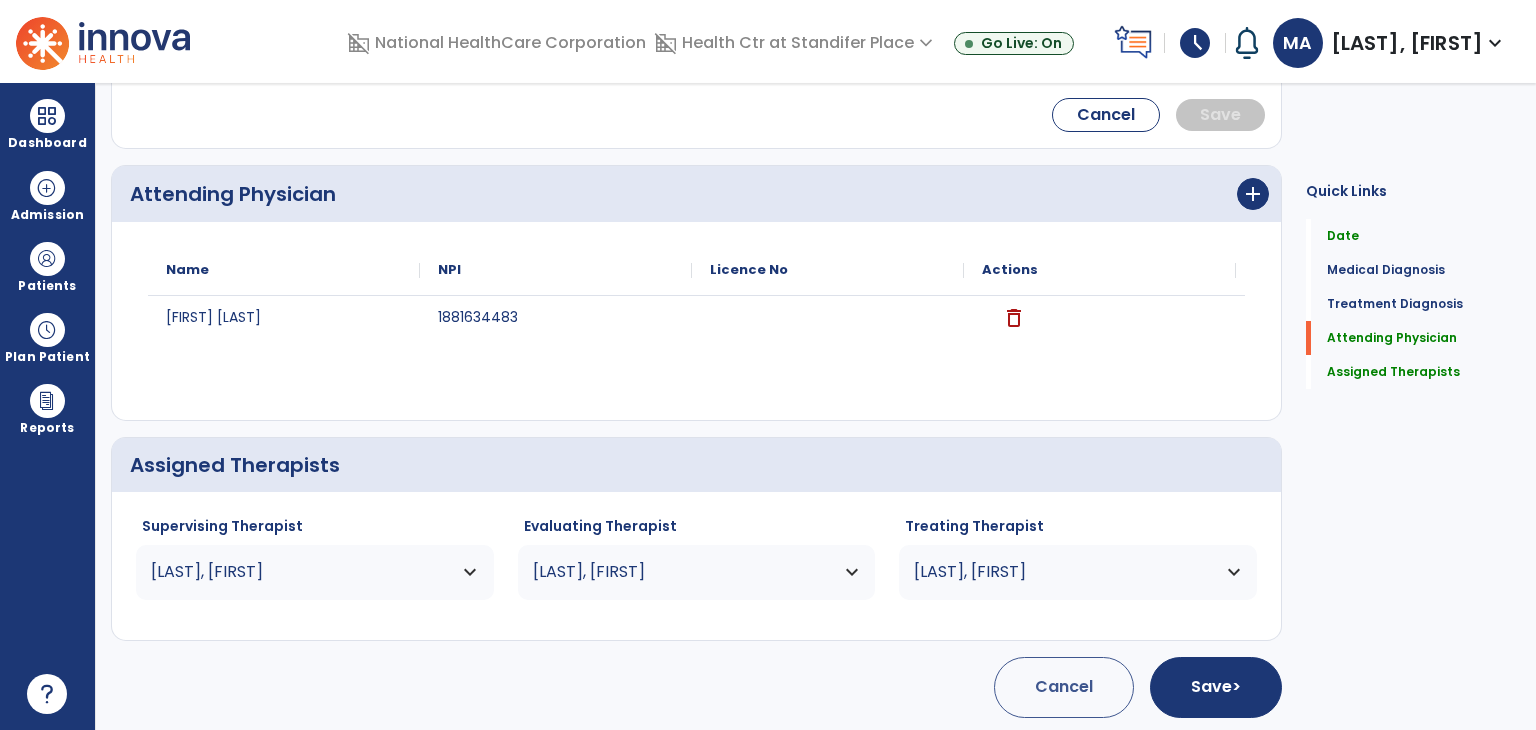 click on "Quick Links  Date   Date   Medical Diagnosis   Medical Diagnosis   Treatment Diagnosis   Treatment Diagnosis   Attending Physician   Attending Physician   Assigned Therapists   Assigned Therapists" 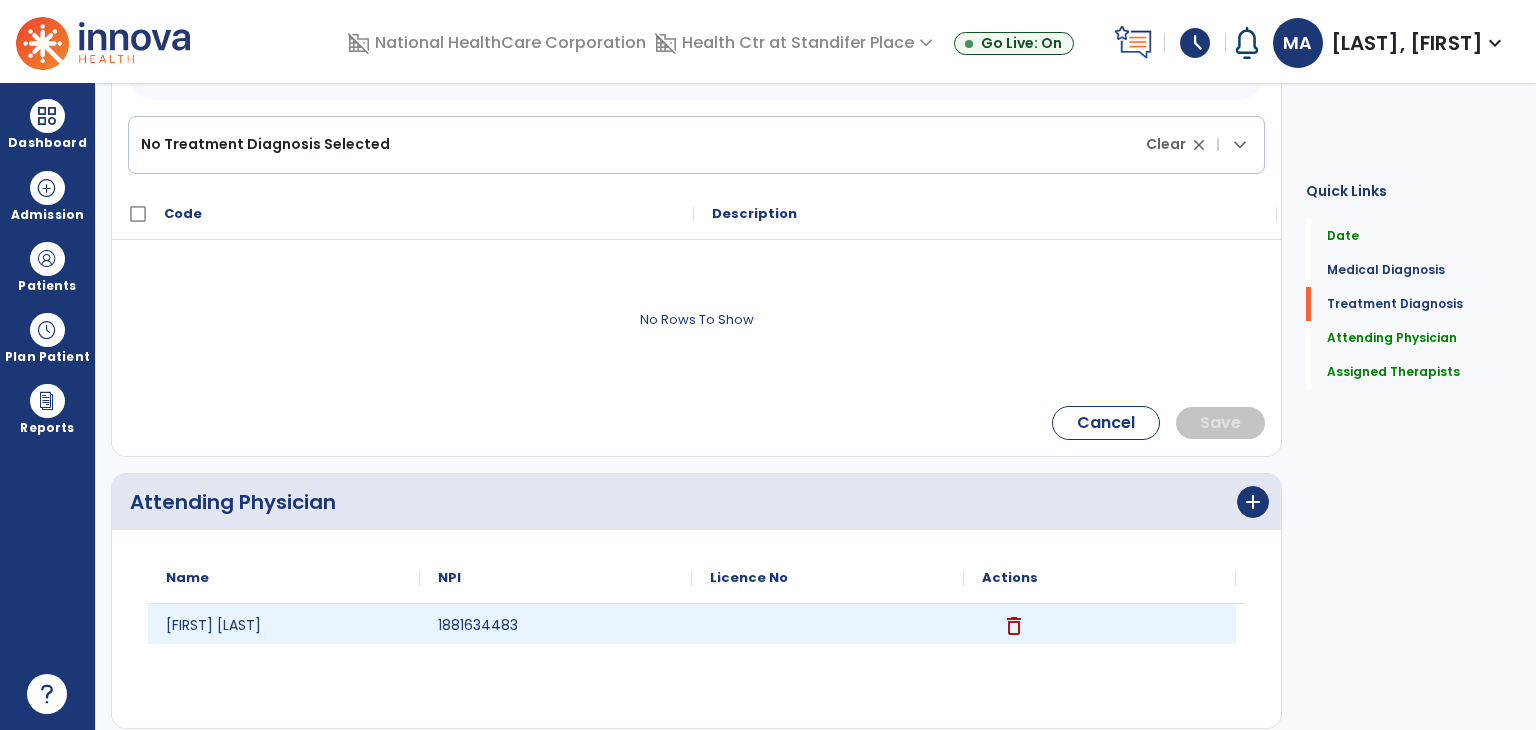 scroll, scrollTop: 1108, scrollLeft: 0, axis: vertical 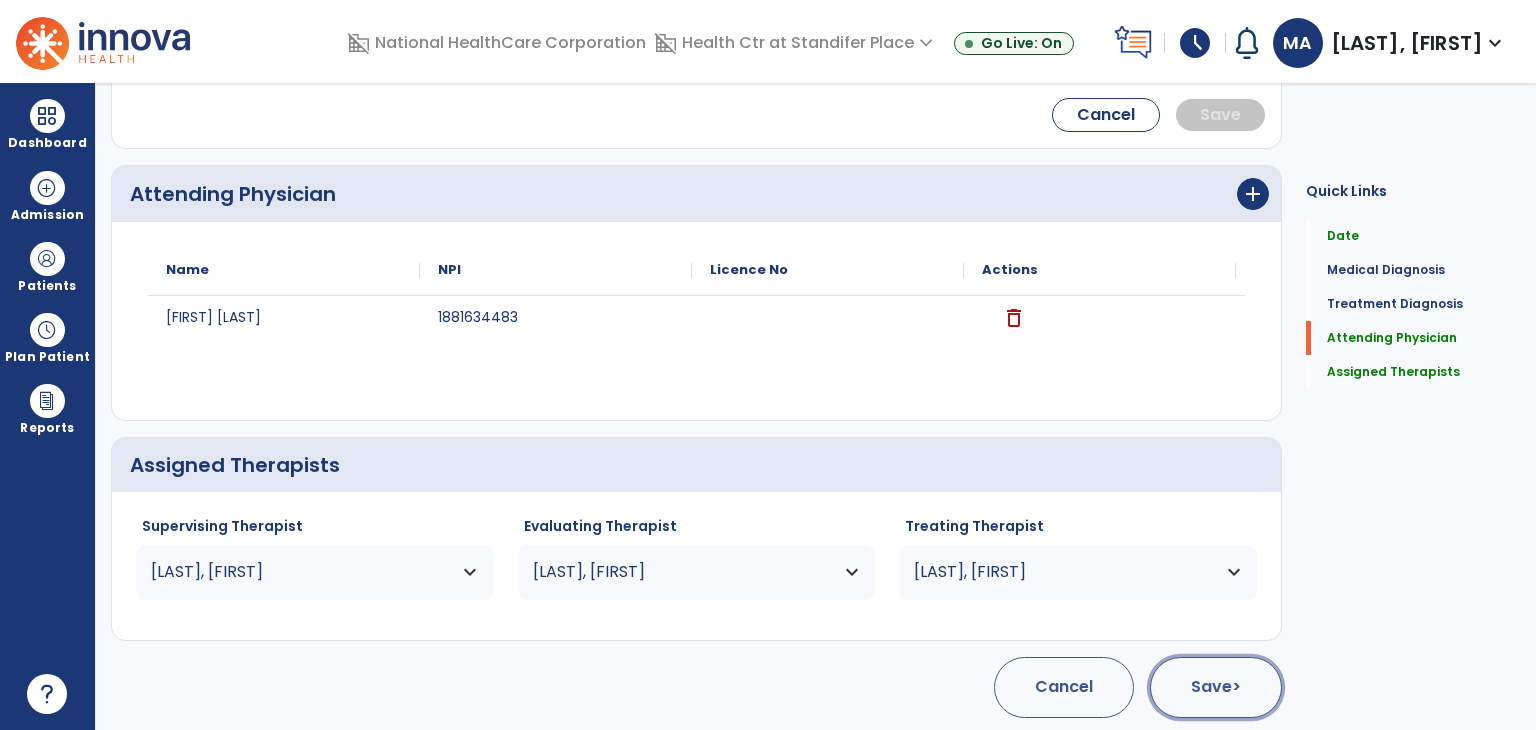 click on "Save  >" 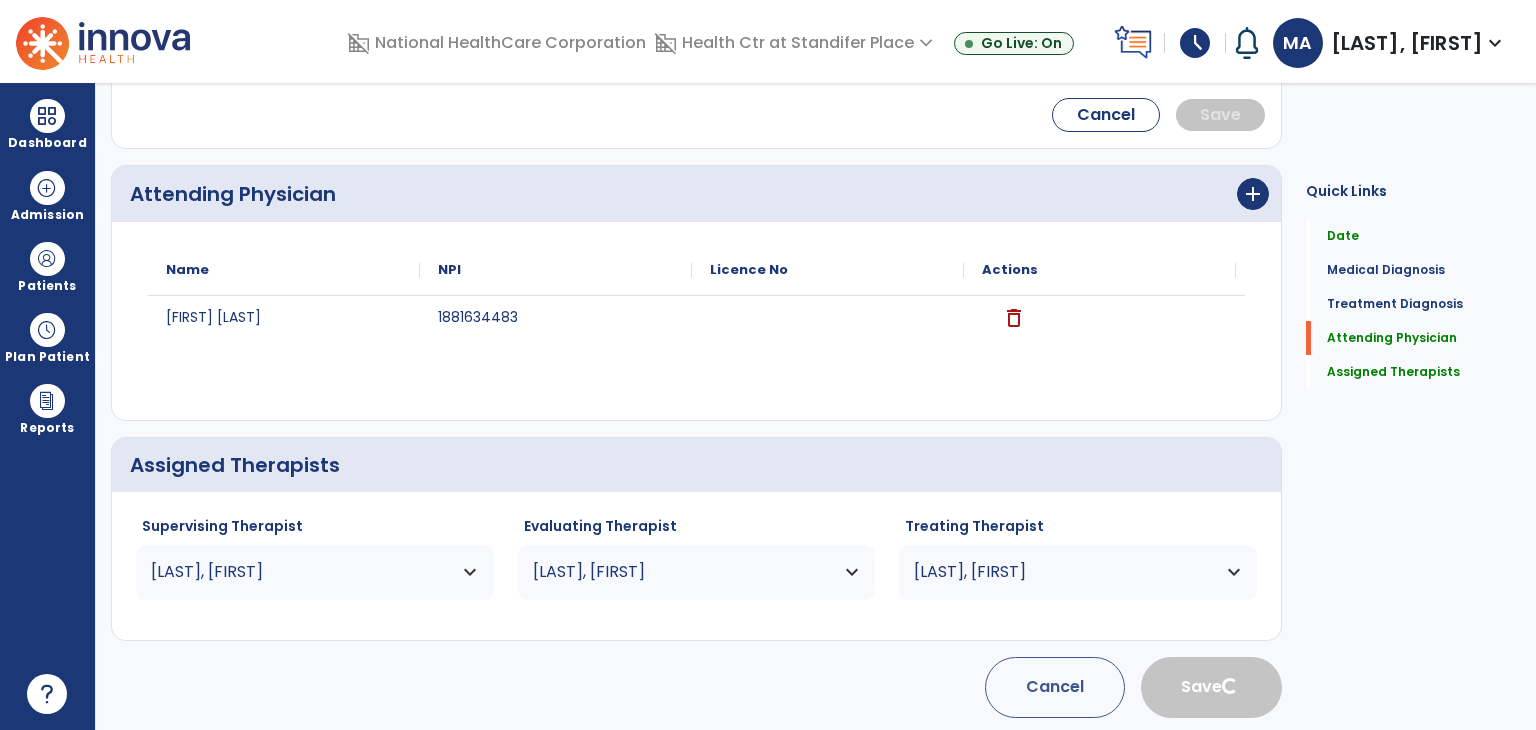 type 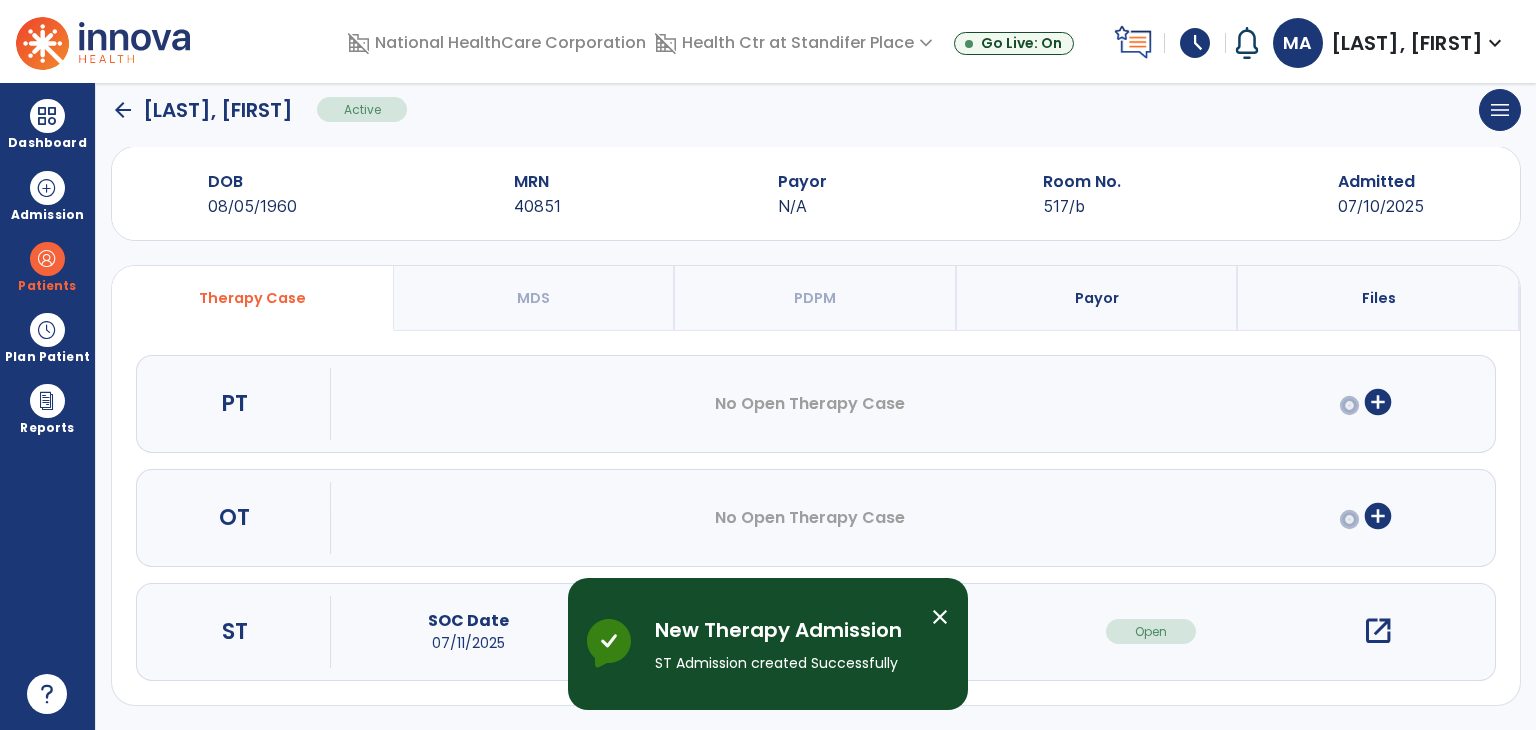 scroll, scrollTop: 28, scrollLeft: 0, axis: vertical 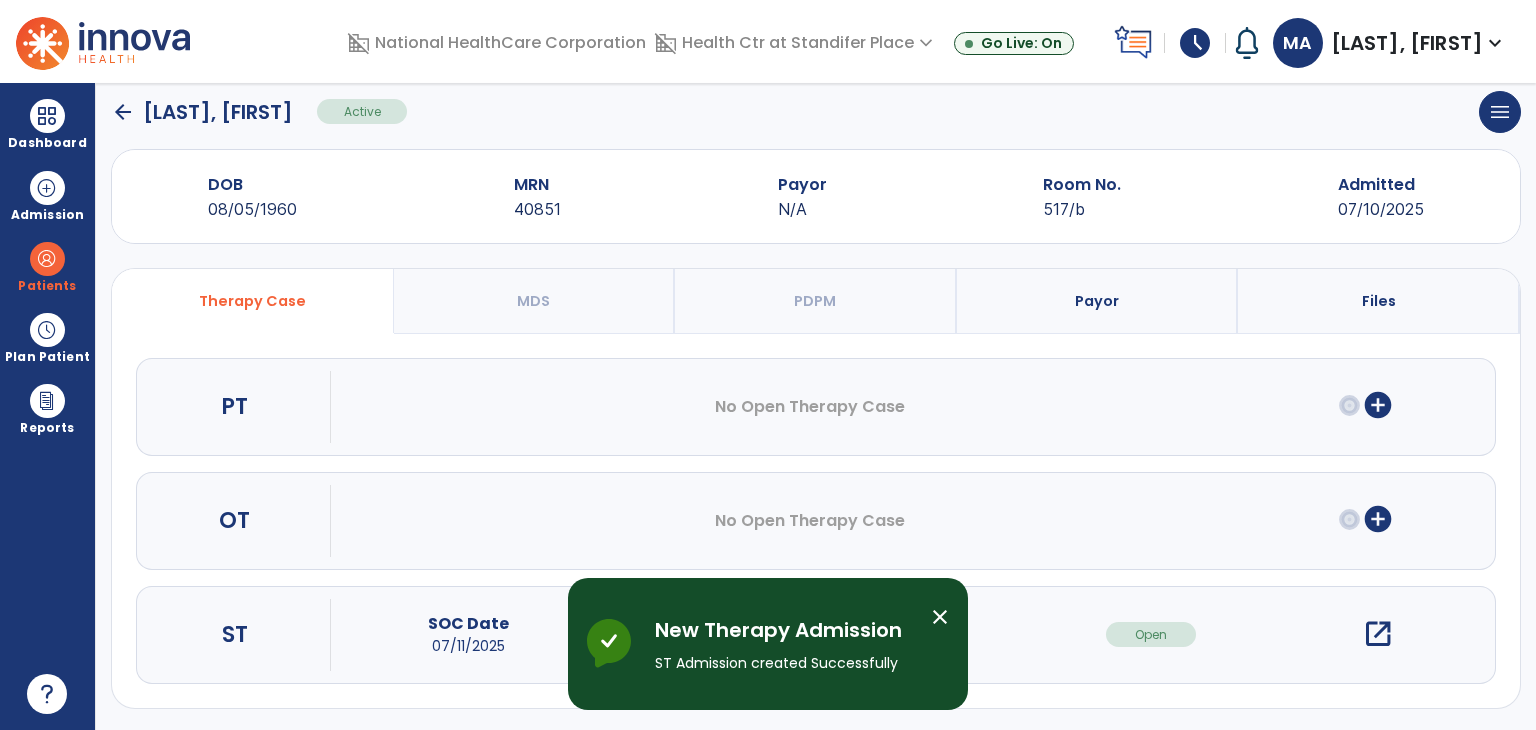 click on "open_in_new" at bounding box center (1378, 634) 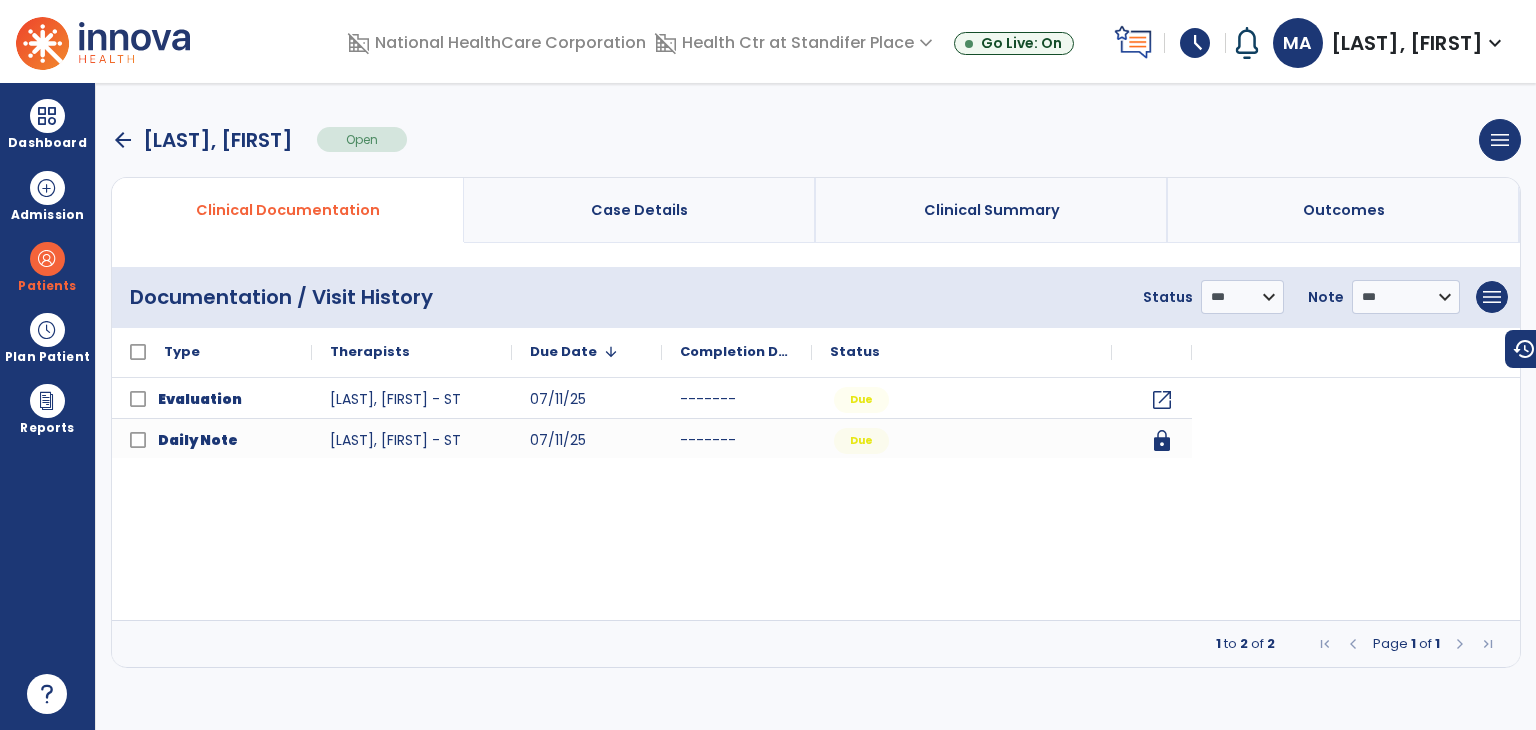 scroll, scrollTop: 0, scrollLeft: 0, axis: both 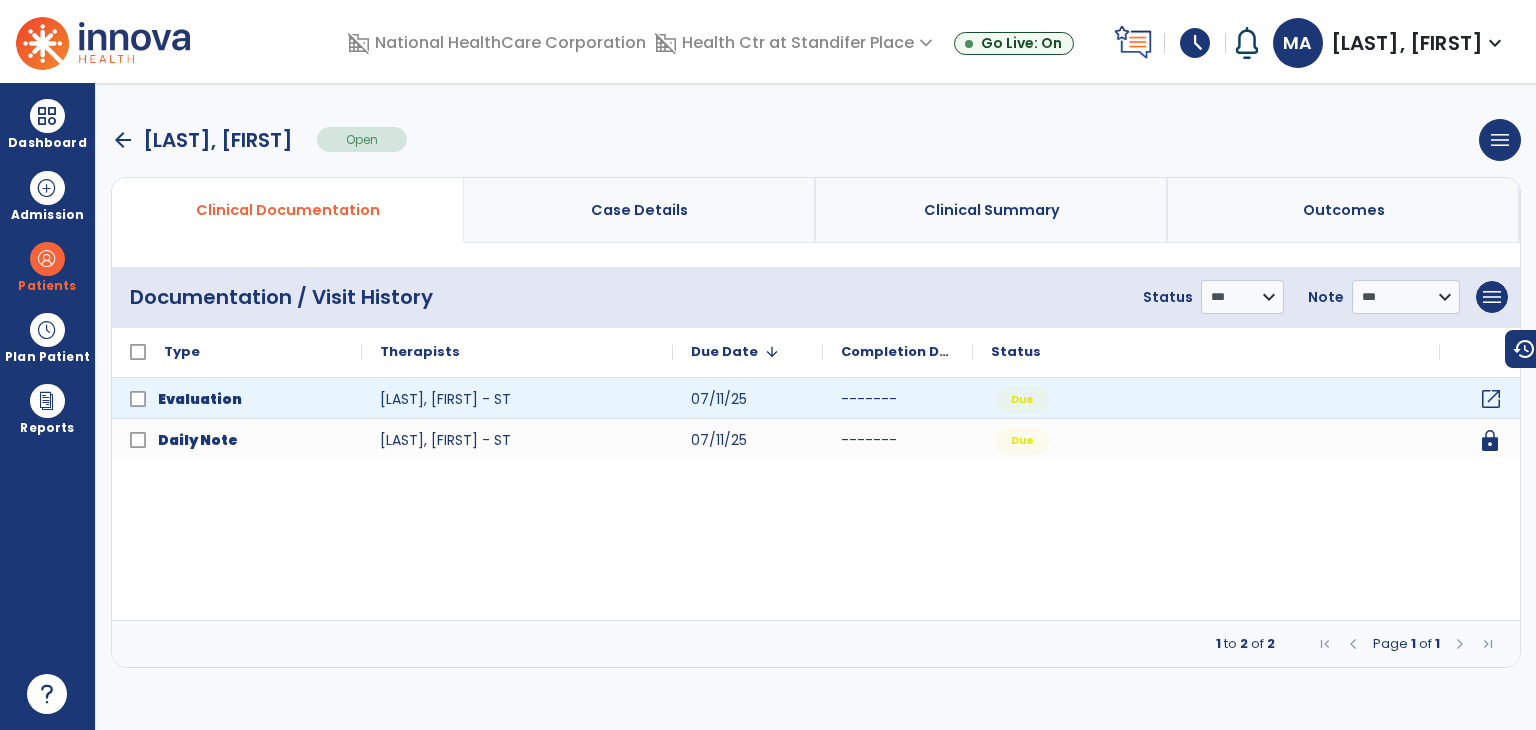 click on "open_in_new" 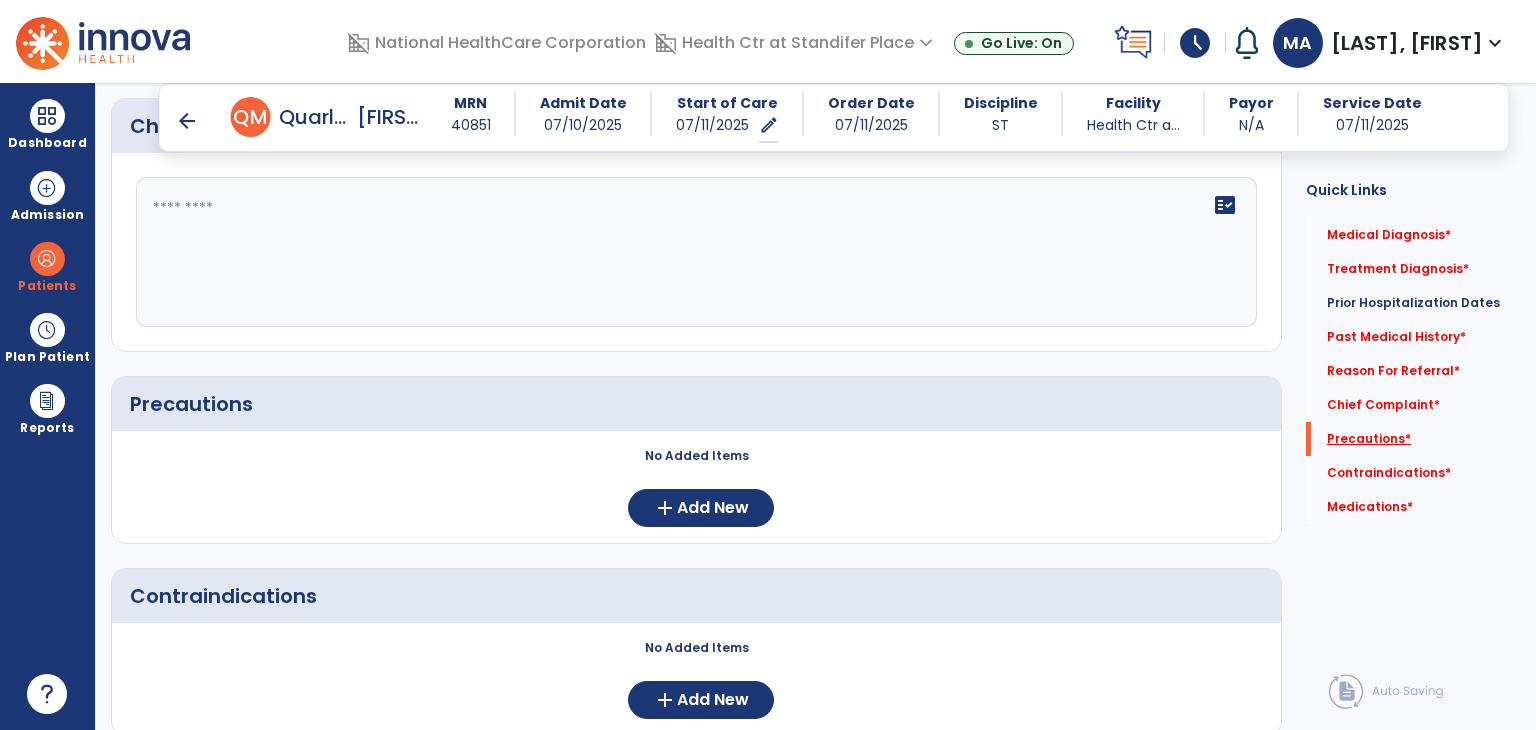 scroll, scrollTop: 1560, scrollLeft: 0, axis: vertical 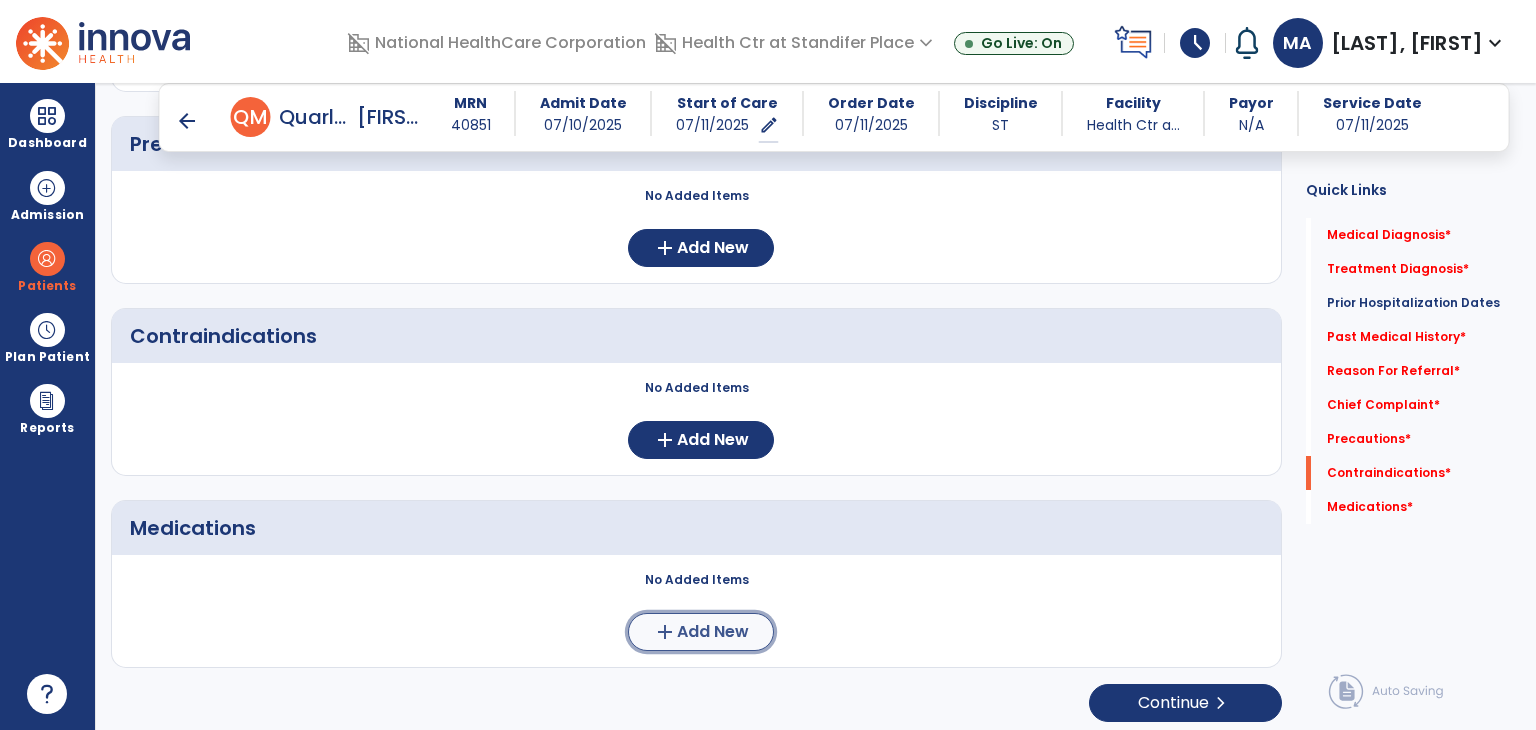 click on "Add New" 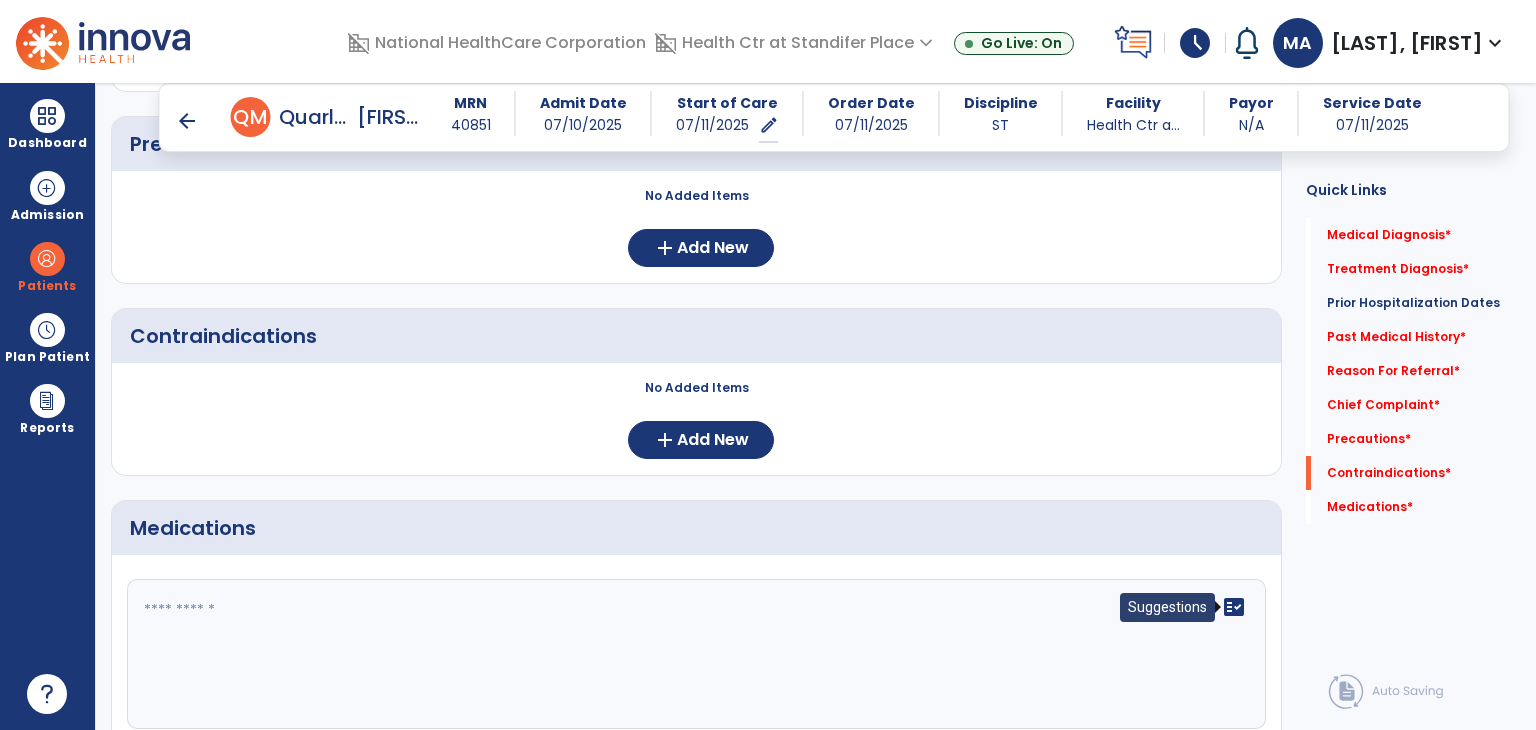 click on "fact_check" 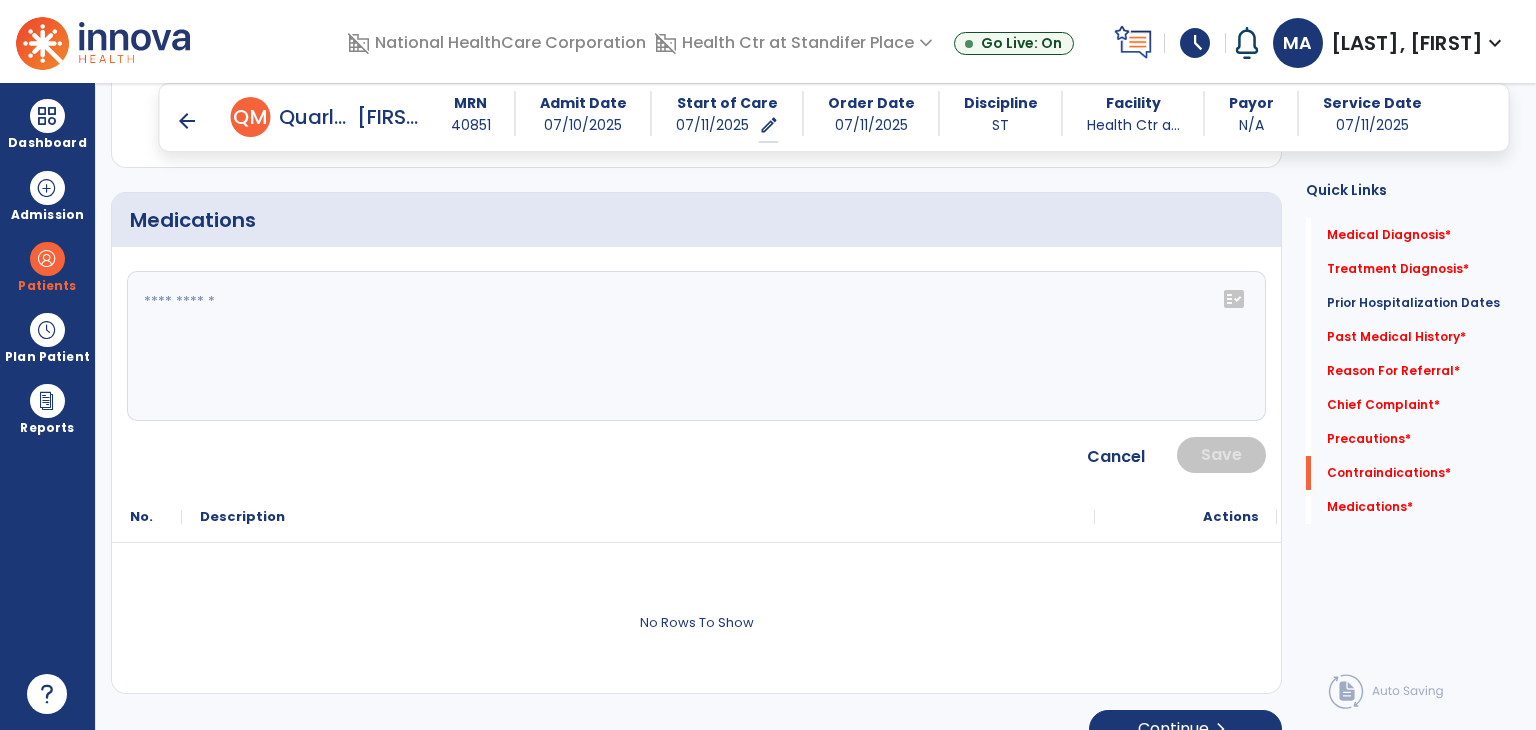 scroll, scrollTop: 1894, scrollLeft: 0, axis: vertical 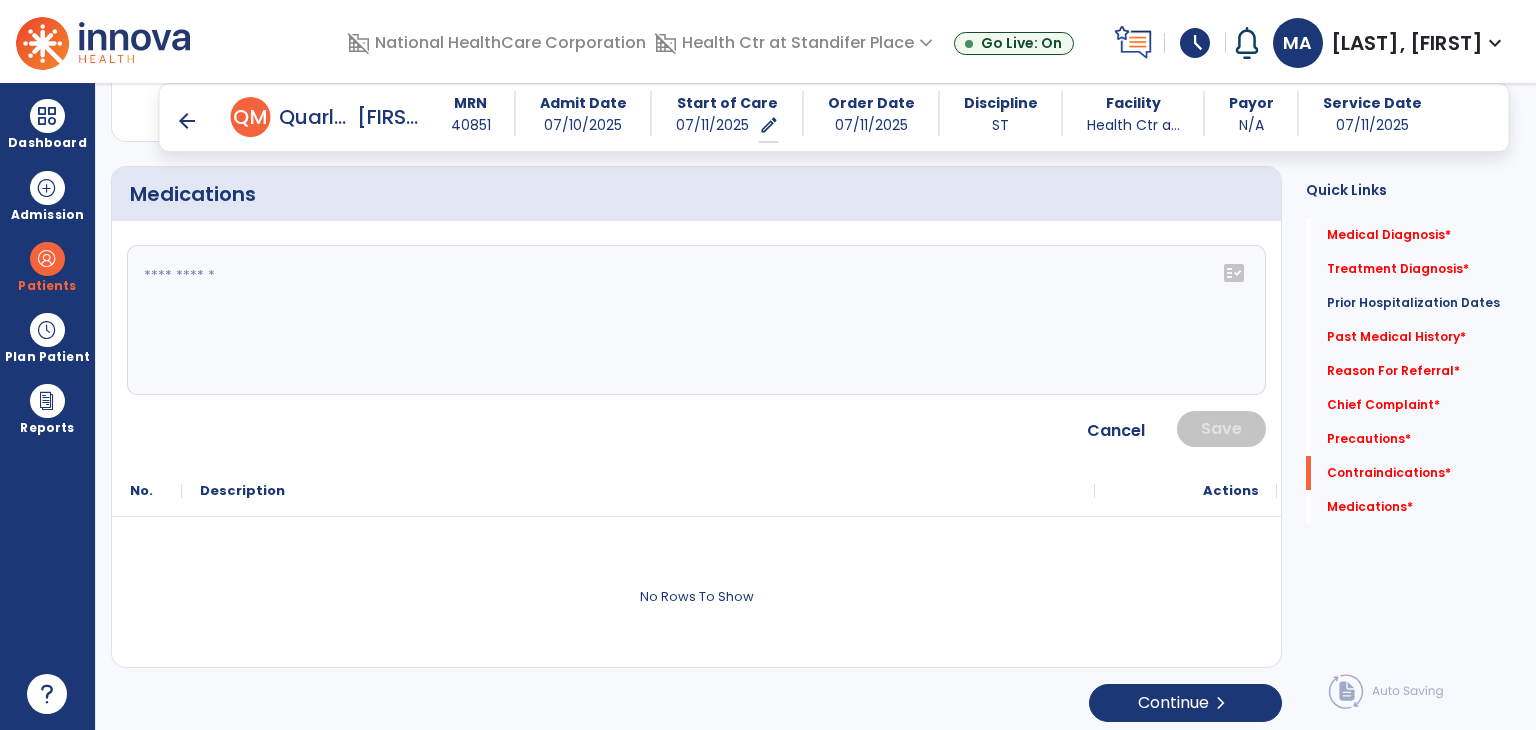 click on "fact_check" 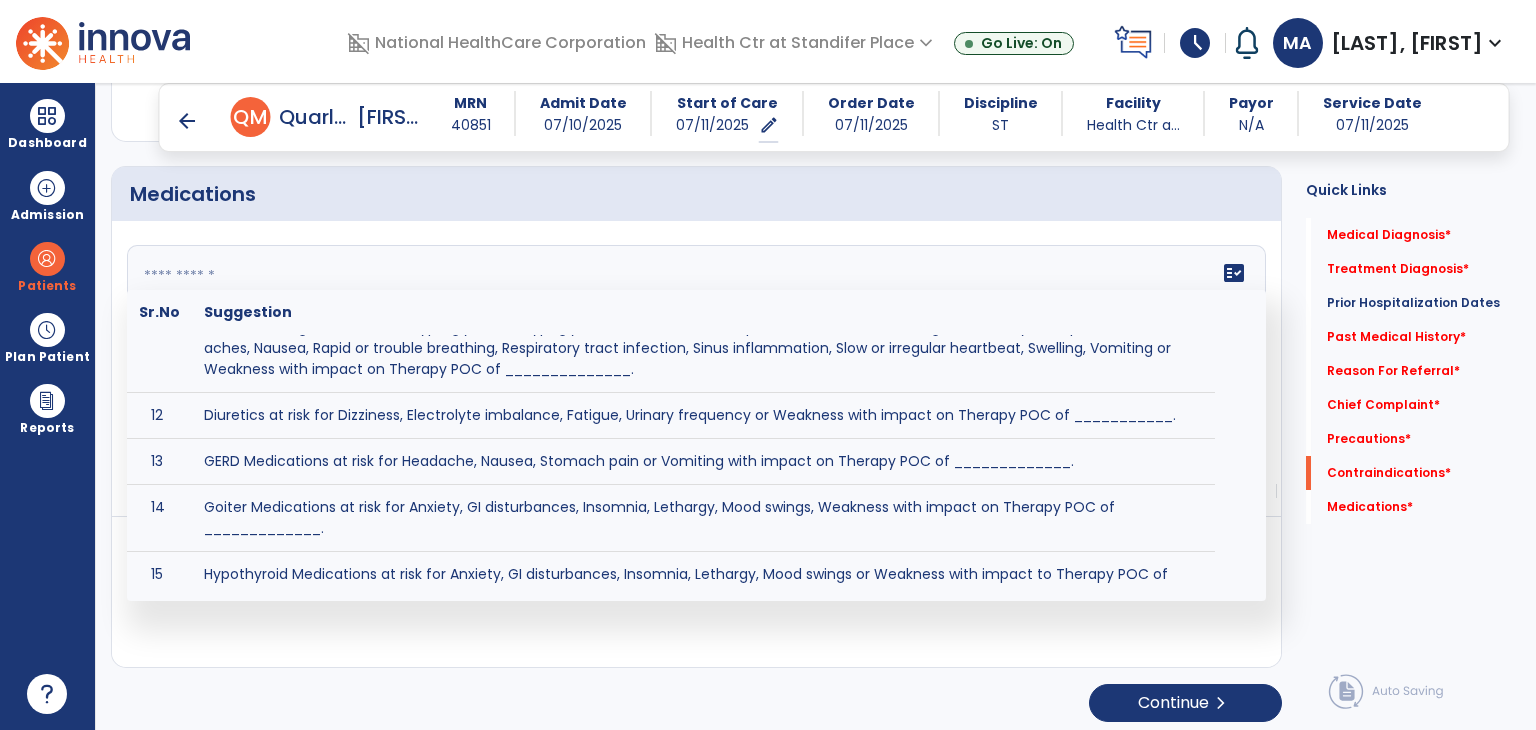scroll, scrollTop: 1180, scrollLeft: 0, axis: vertical 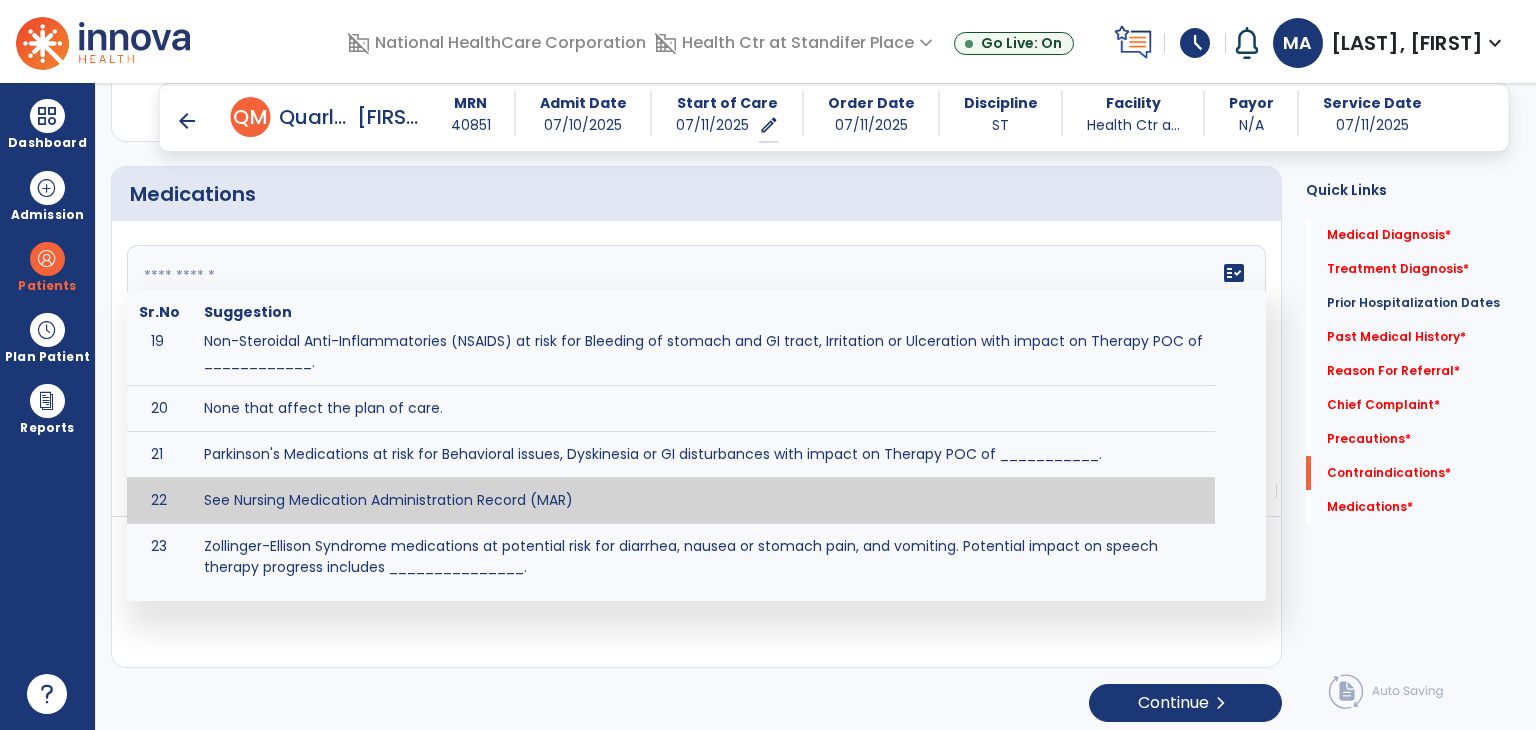 type on "**********" 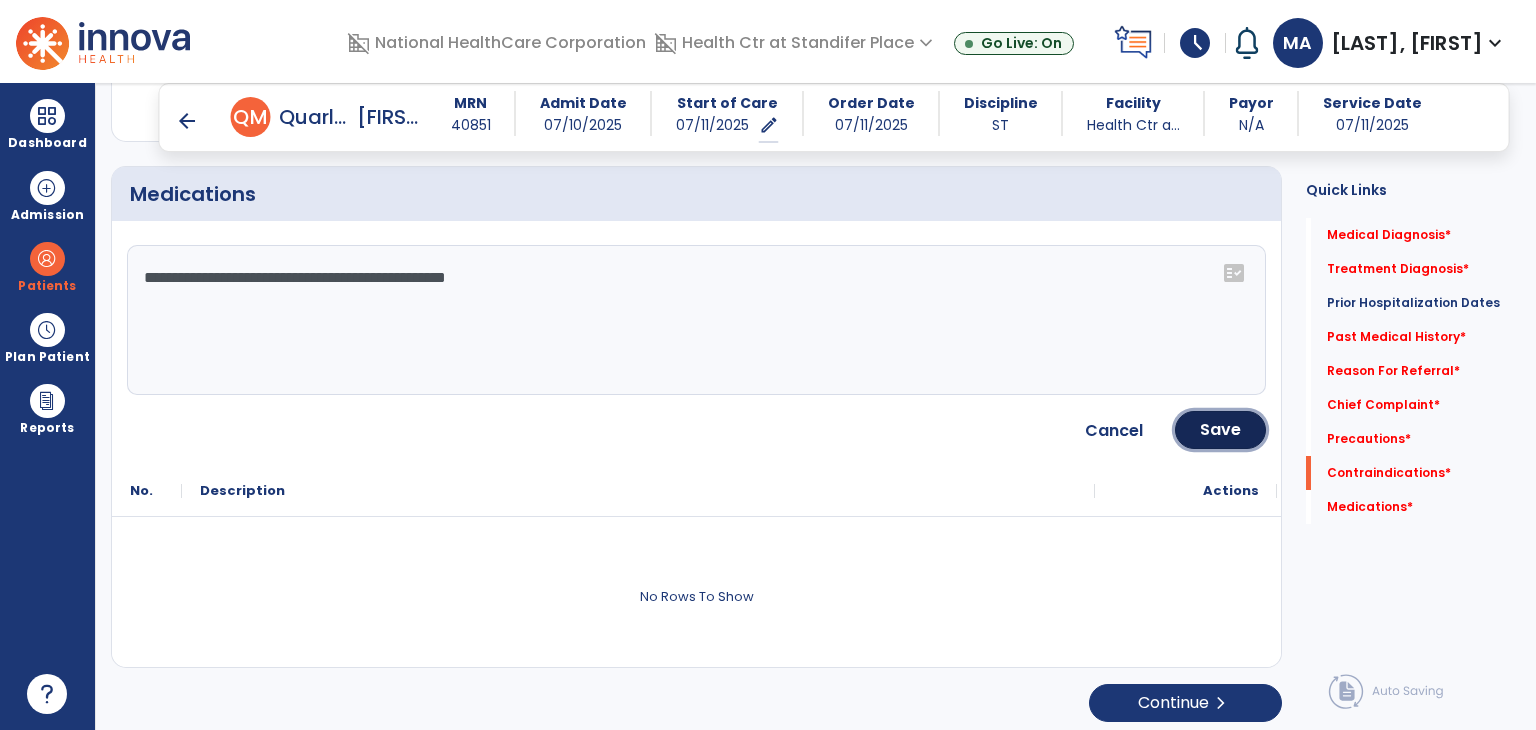 click on "Save" 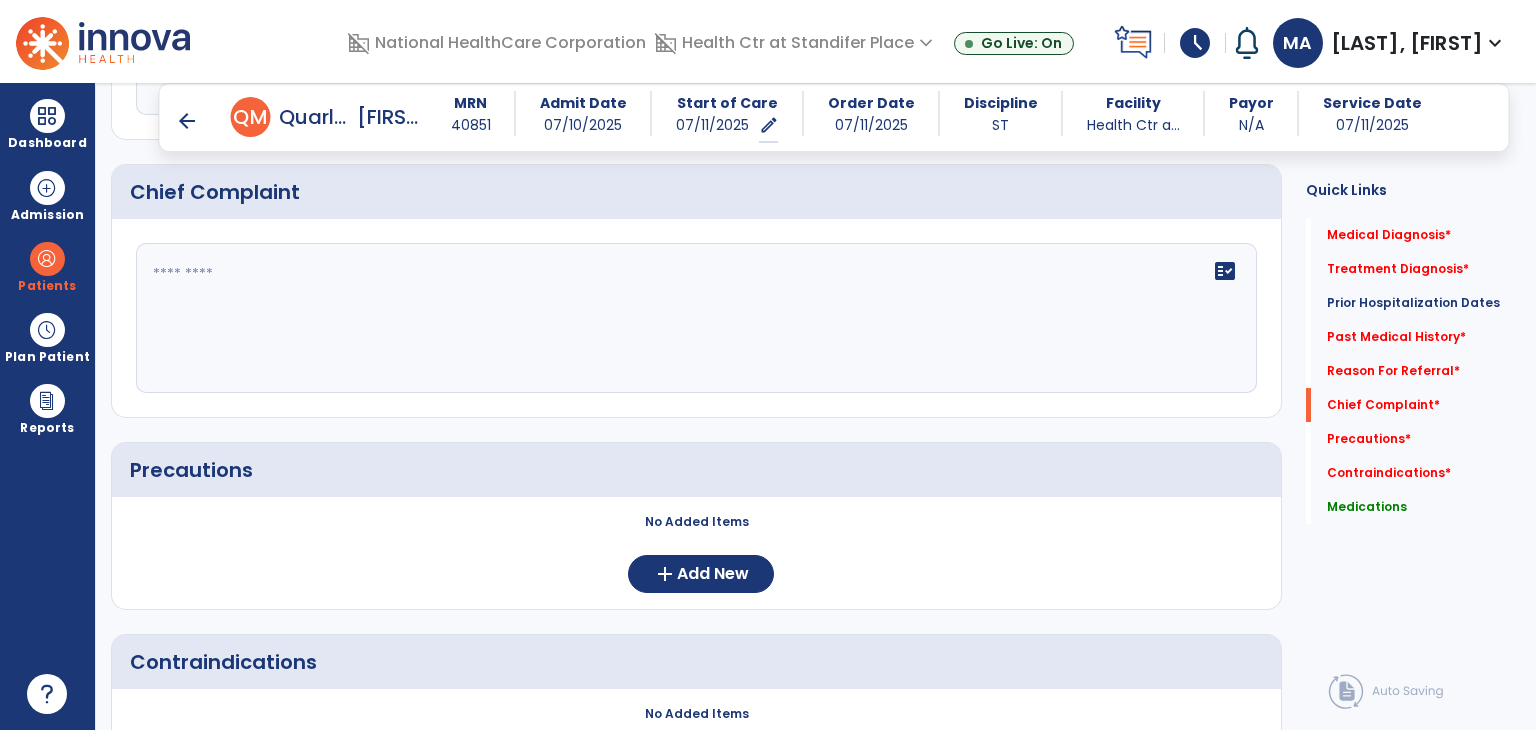 scroll, scrollTop: 1367, scrollLeft: 0, axis: vertical 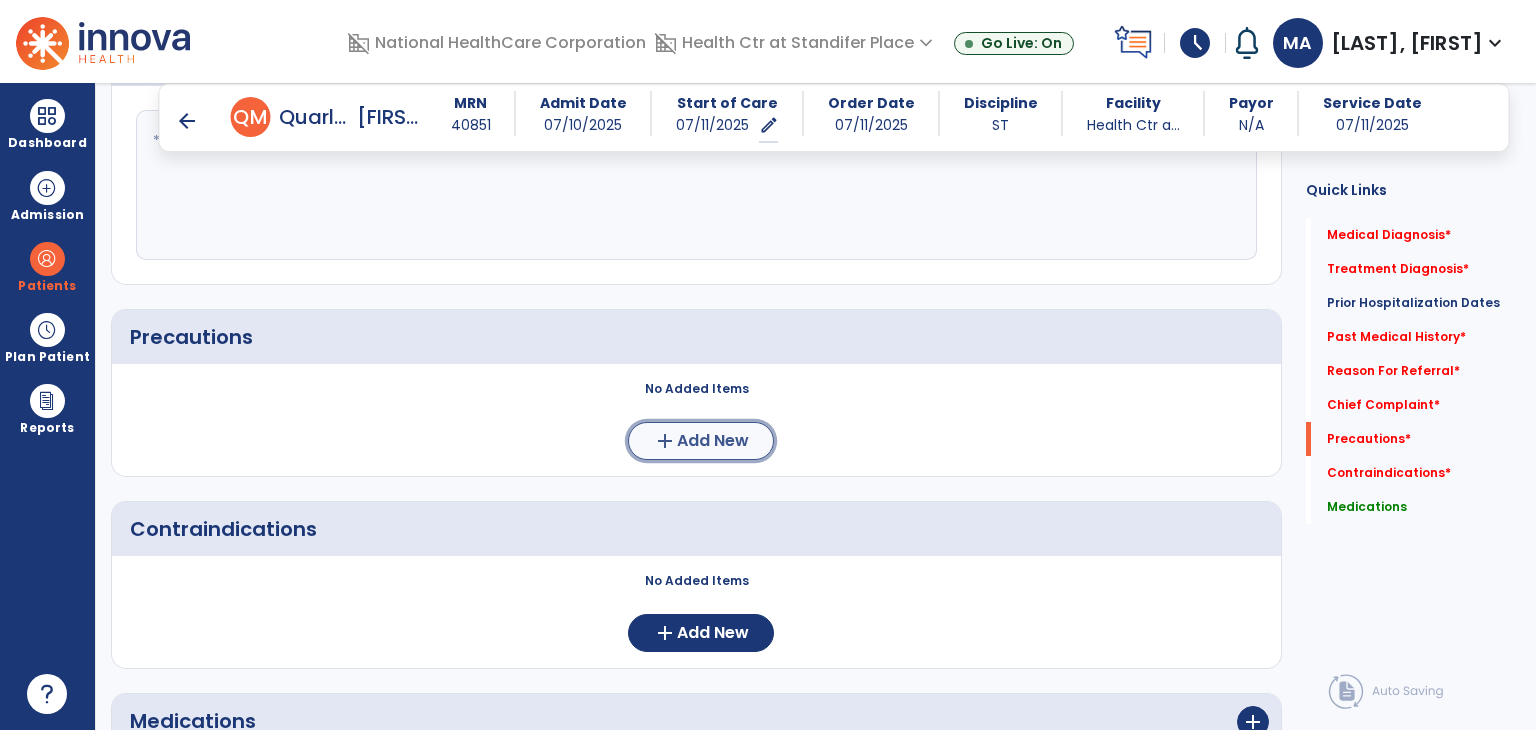click on "Add New" 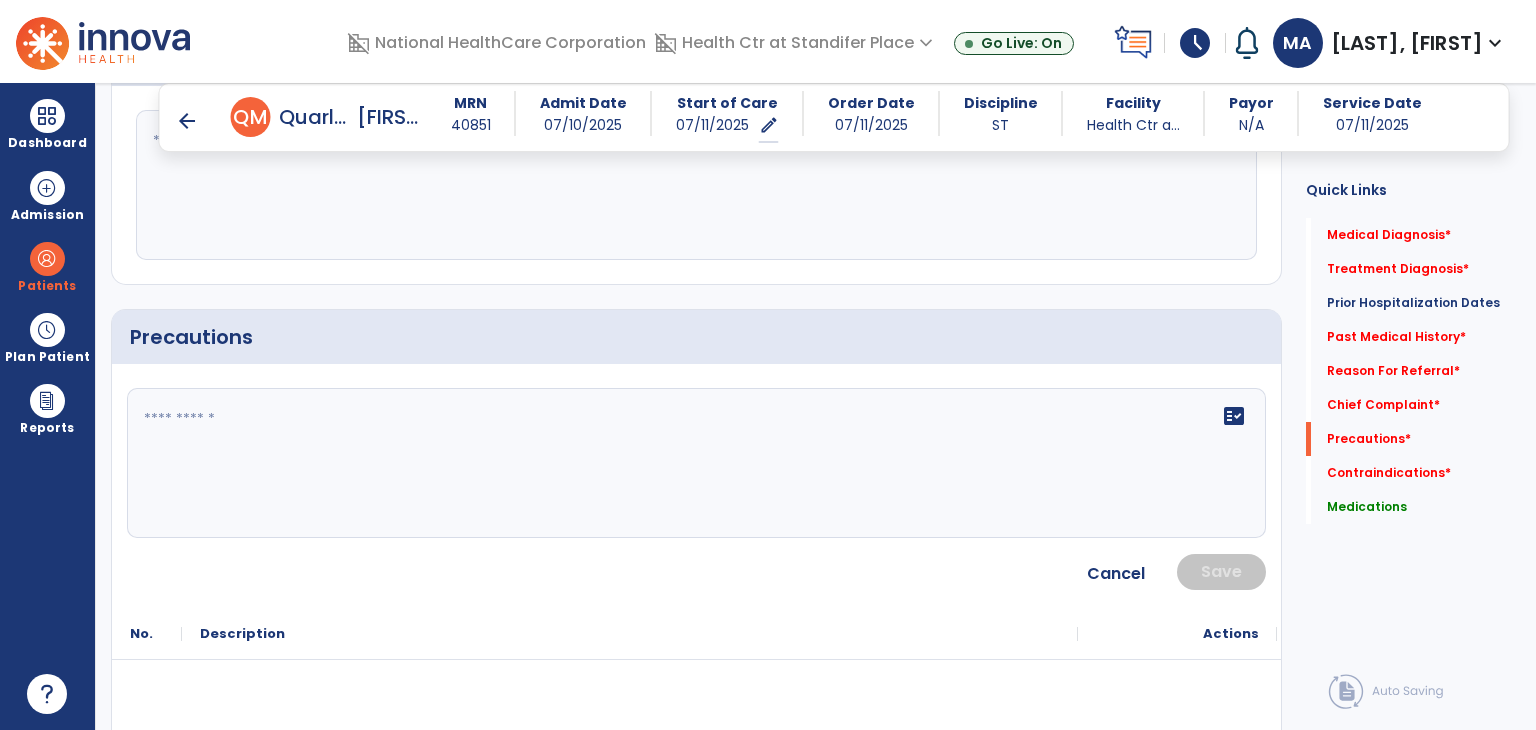 click 